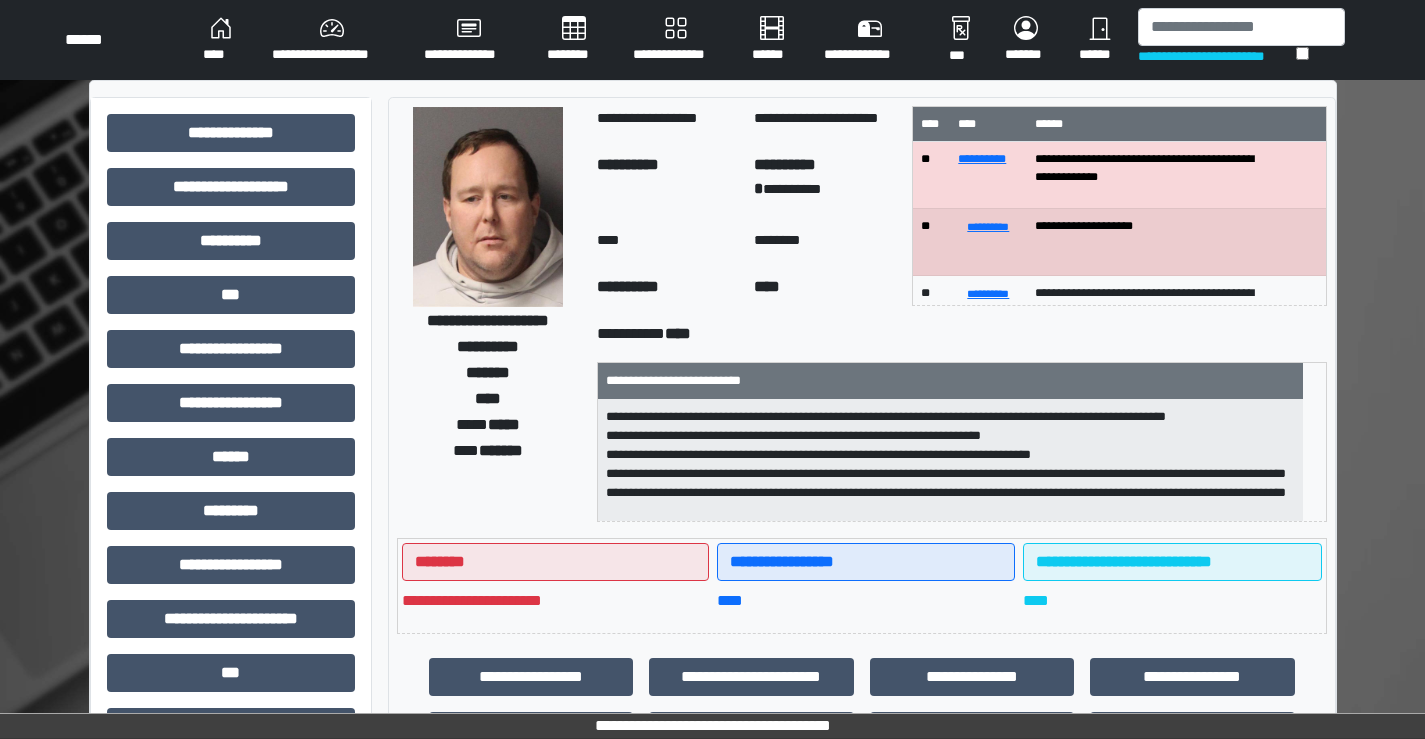 scroll, scrollTop: 0, scrollLeft: 0, axis: both 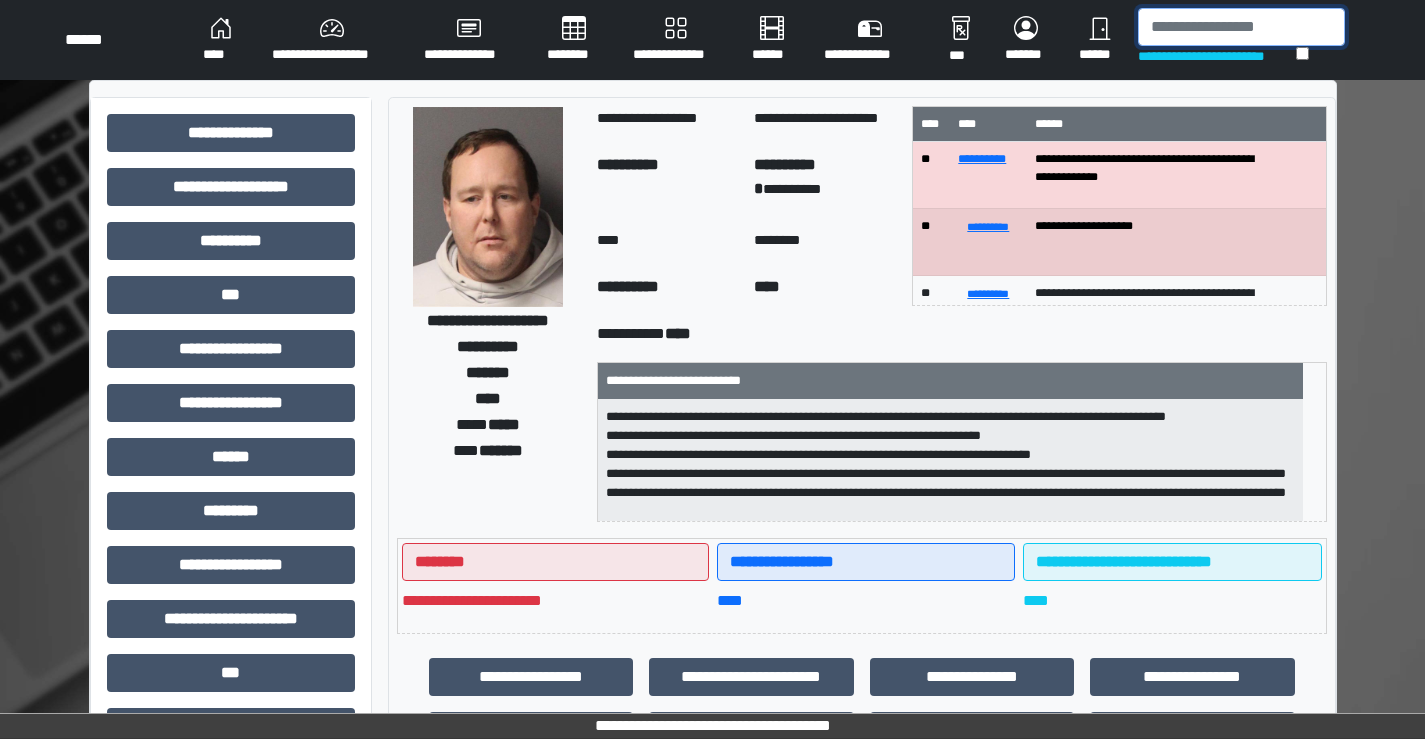 click at bounding box center [1241, 27] 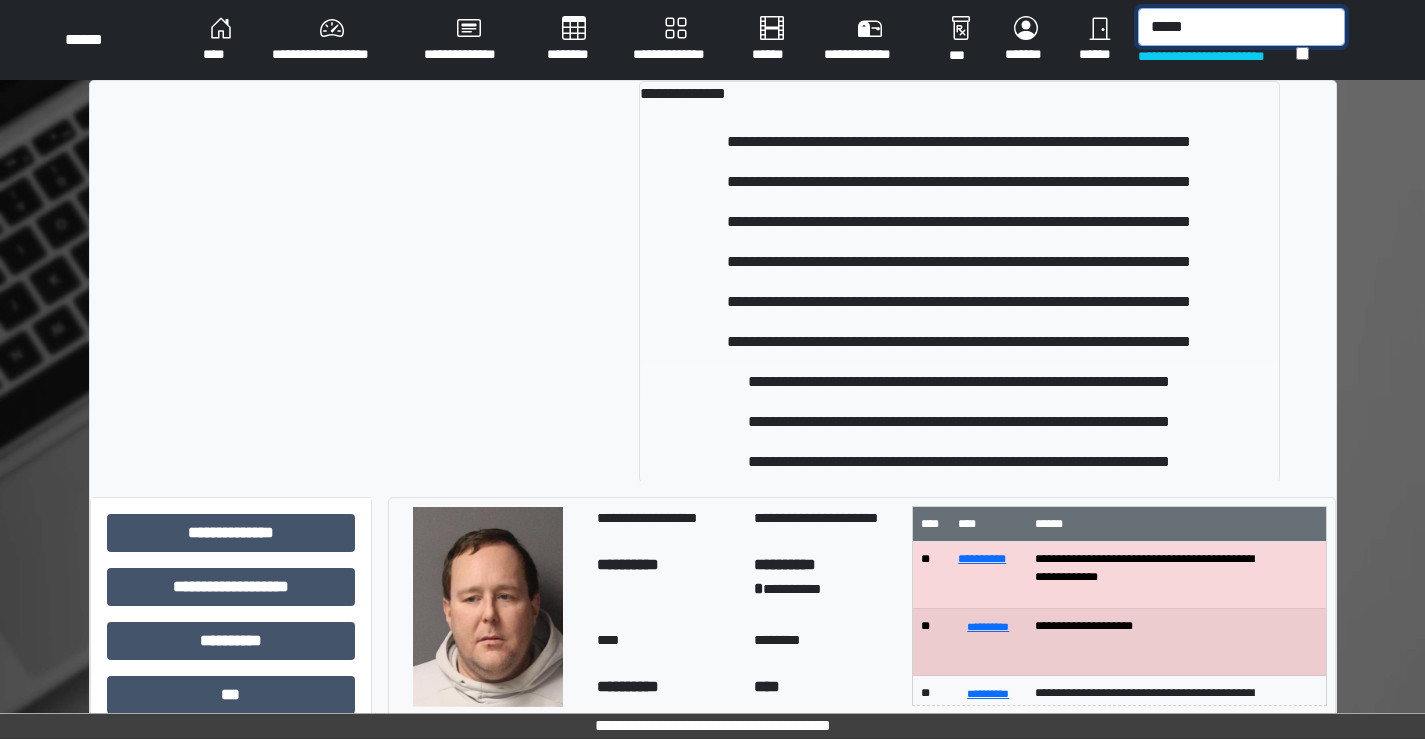 type on "*****" 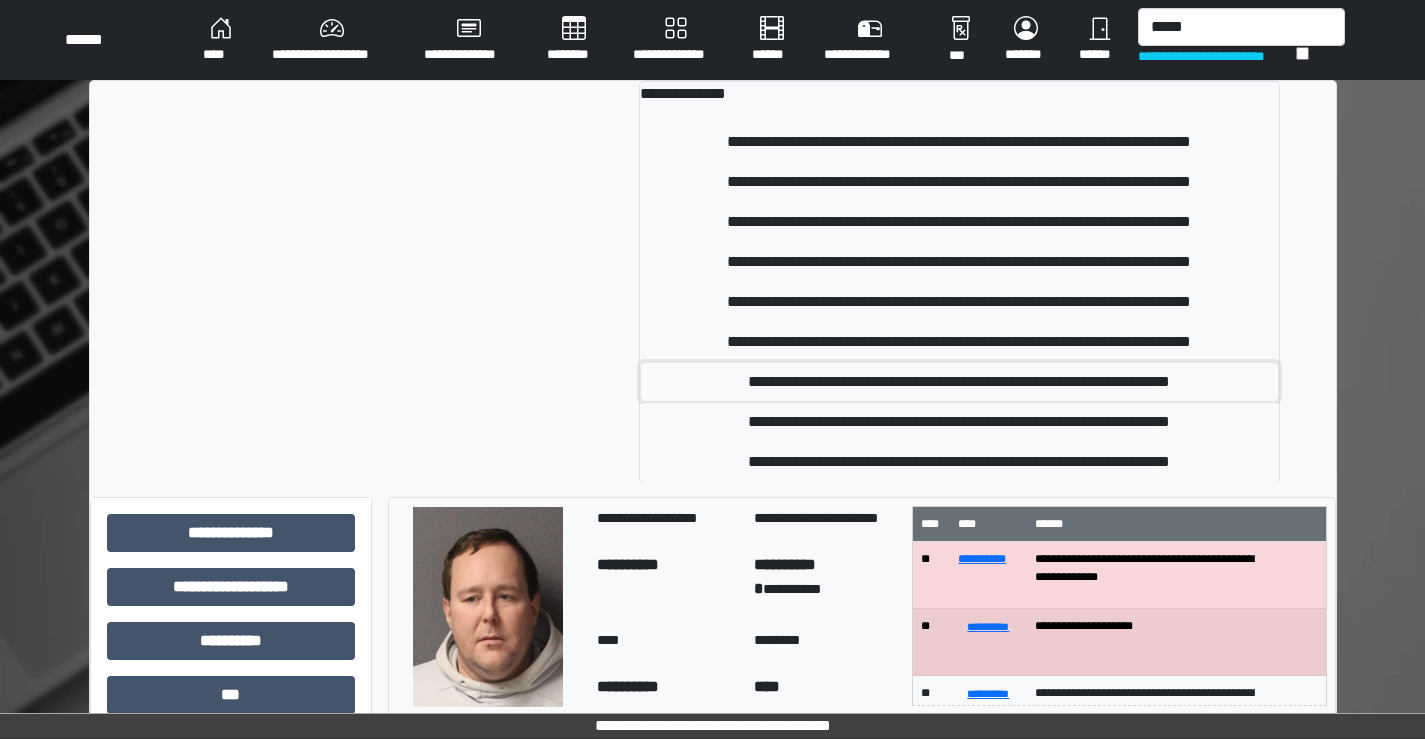 click on "**********" at bounding box center (959, 382) 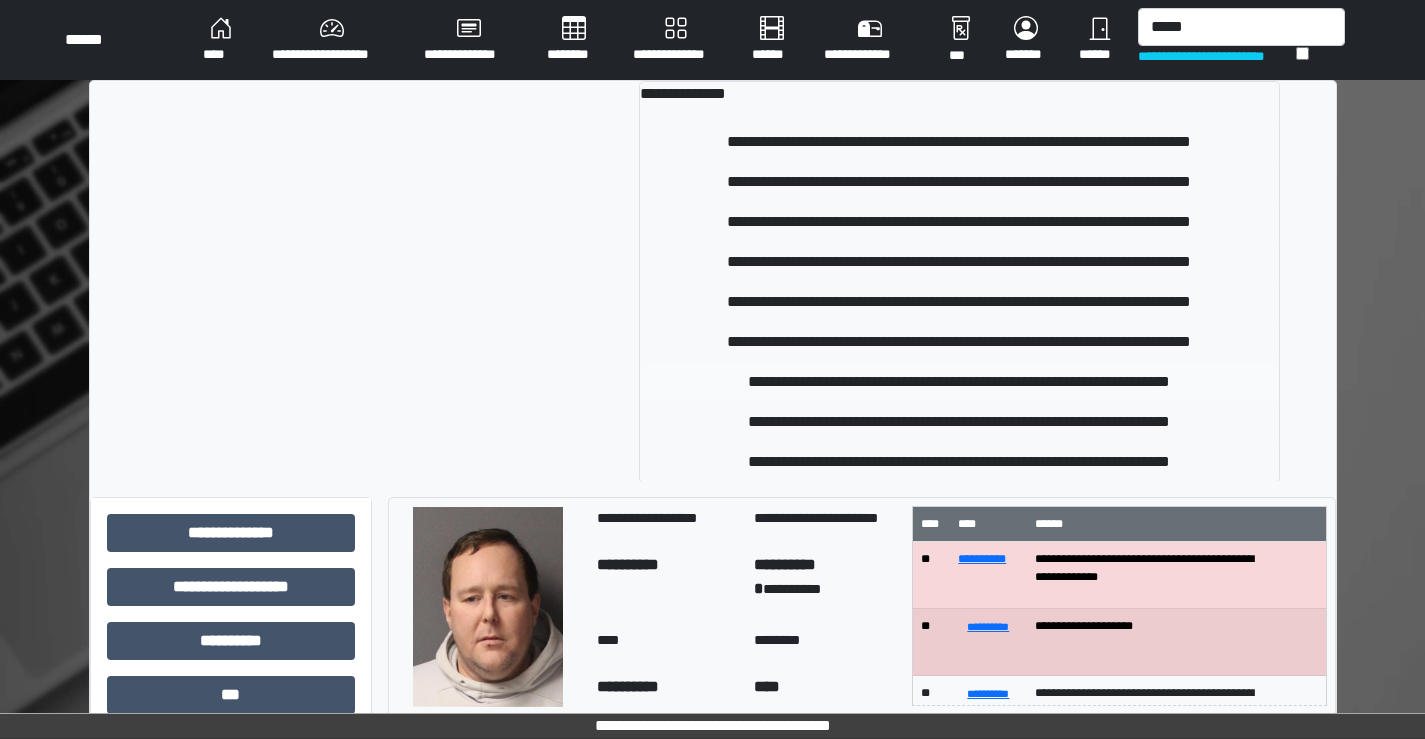 type 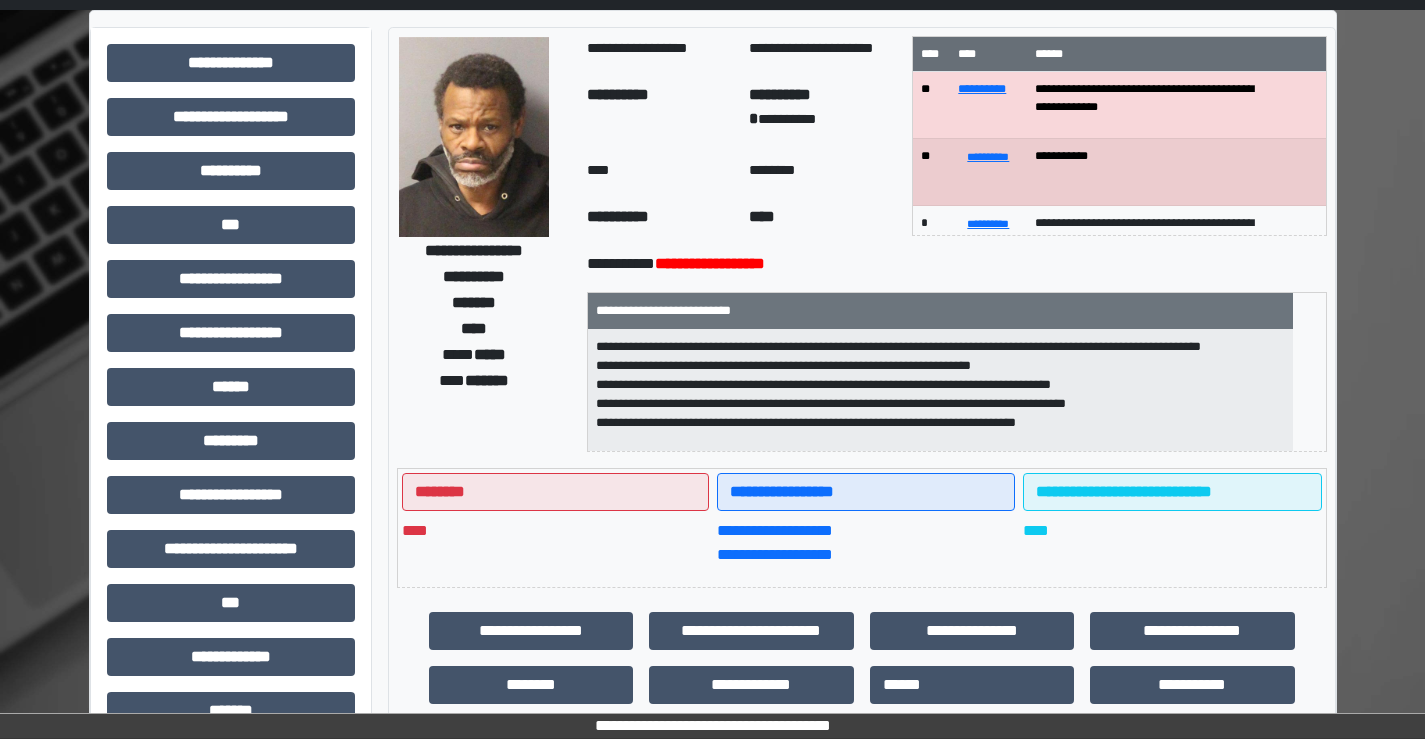 scroll, scrollTop: 100, scrollLeft: 0, axis: vertical 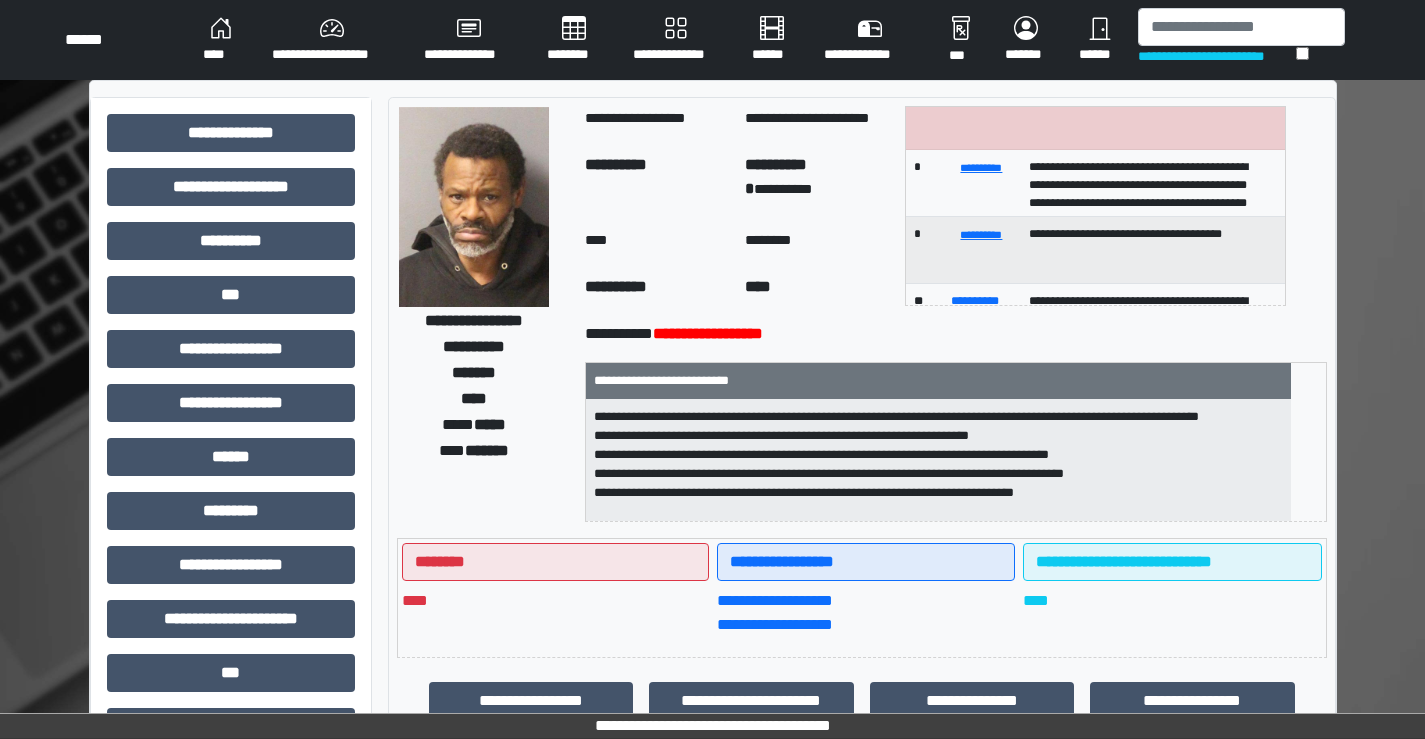 click on "**********" at bounding box center [1146, 183] 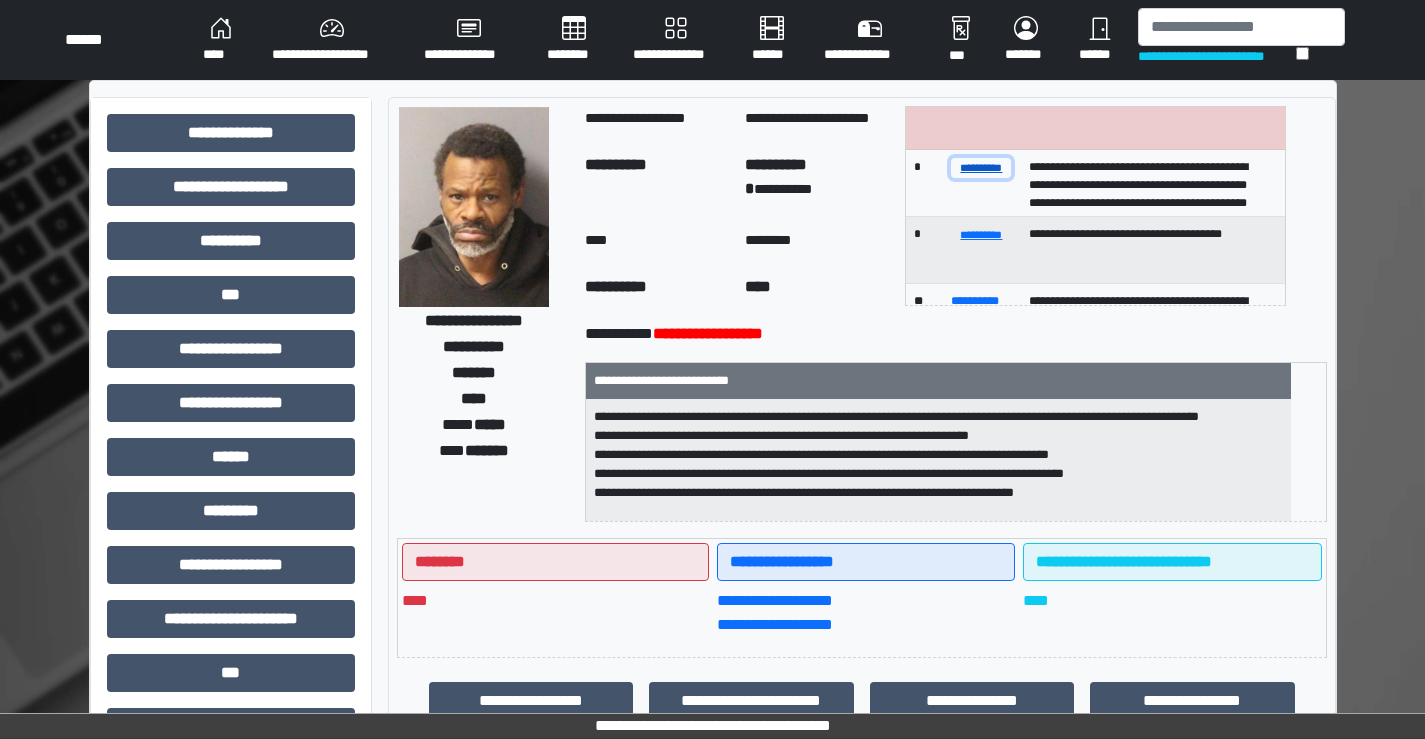 click on "**********" at bounding box center [981, 167] 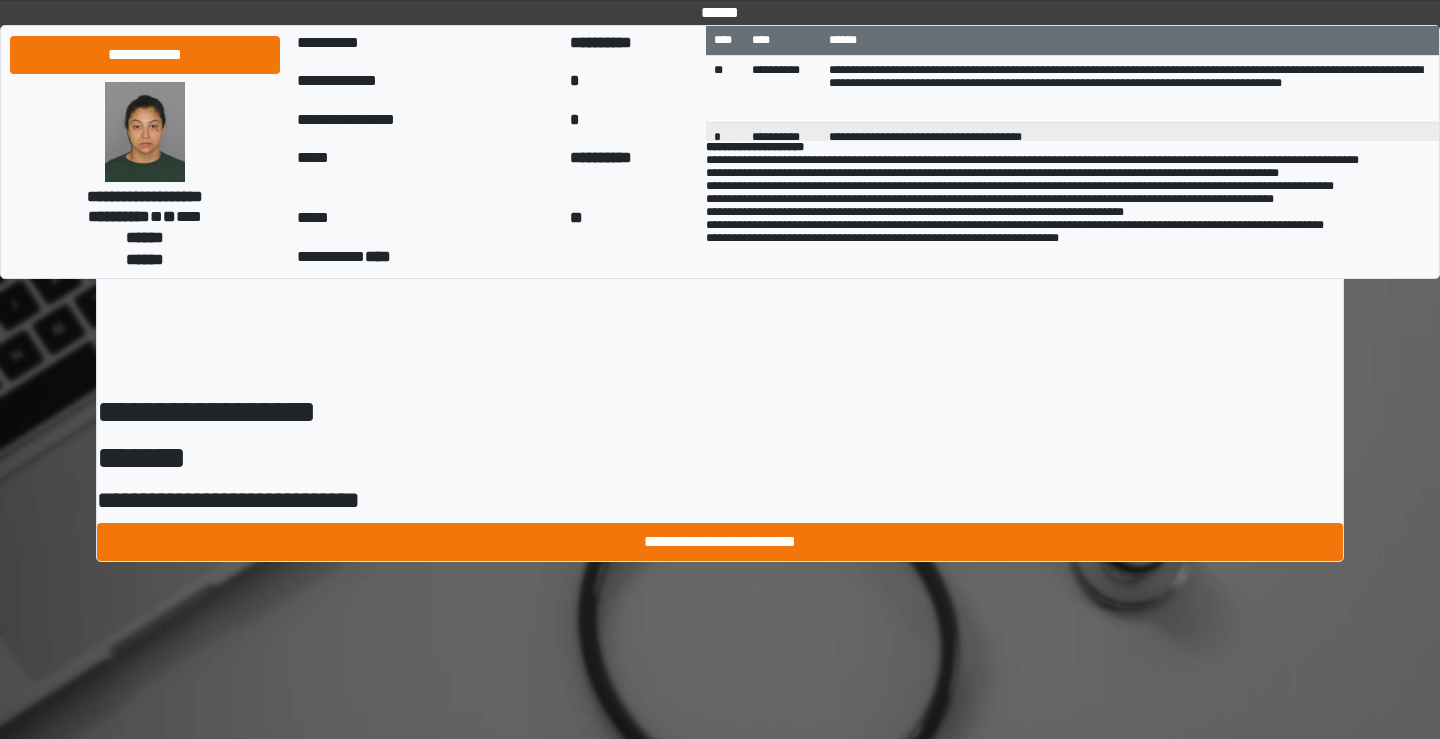 scroll, scrollTop: 0, scrollLeft: 0, axis: both 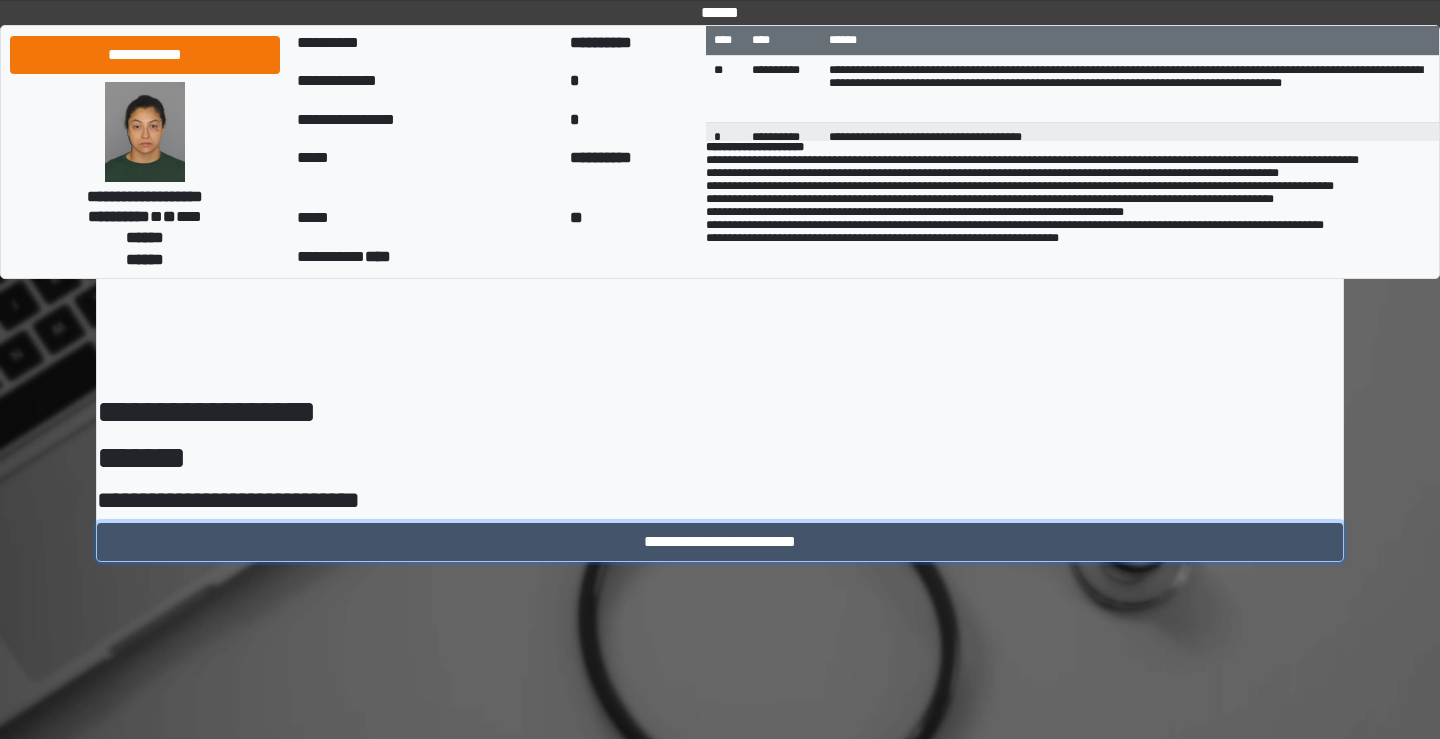 click on "**********" at bounding box center [720, 542] 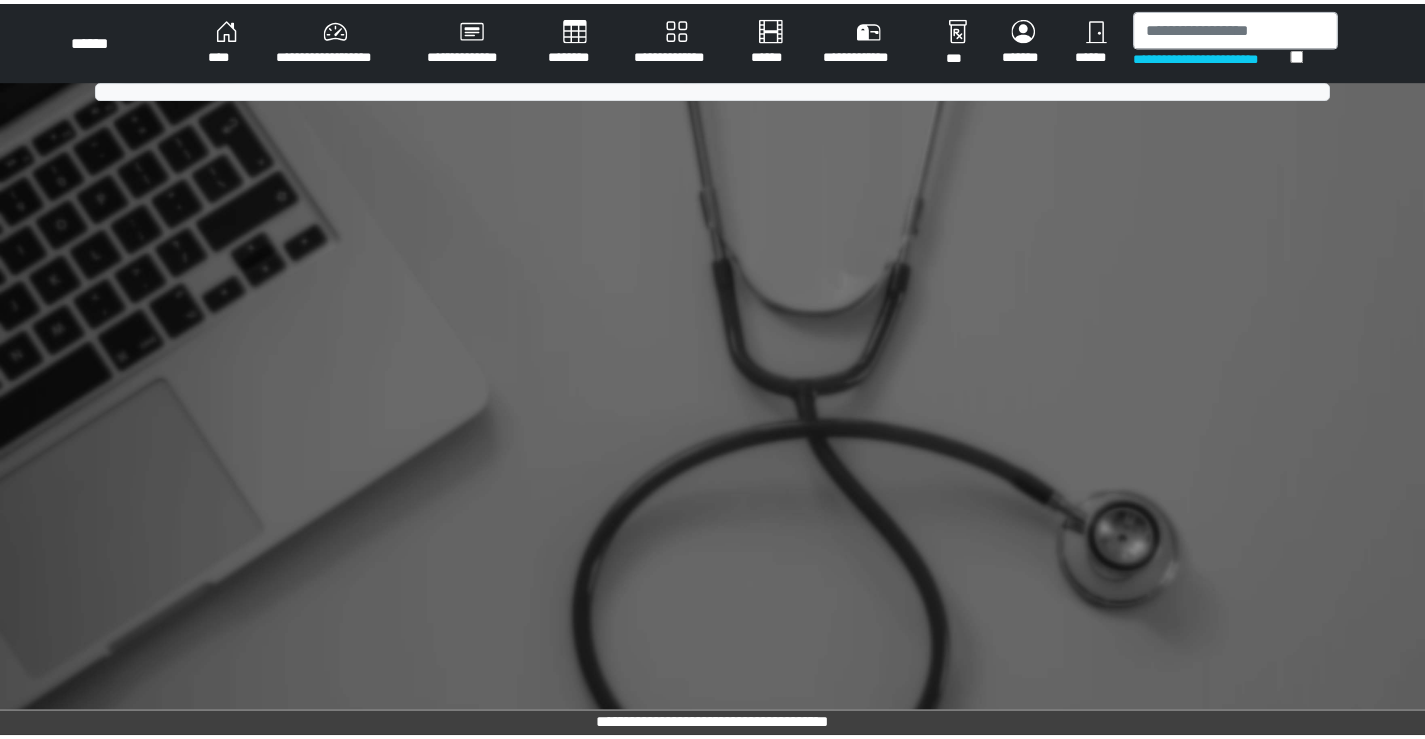 scroll, scrollTop: 0, scrollLeft: 0, axis: both 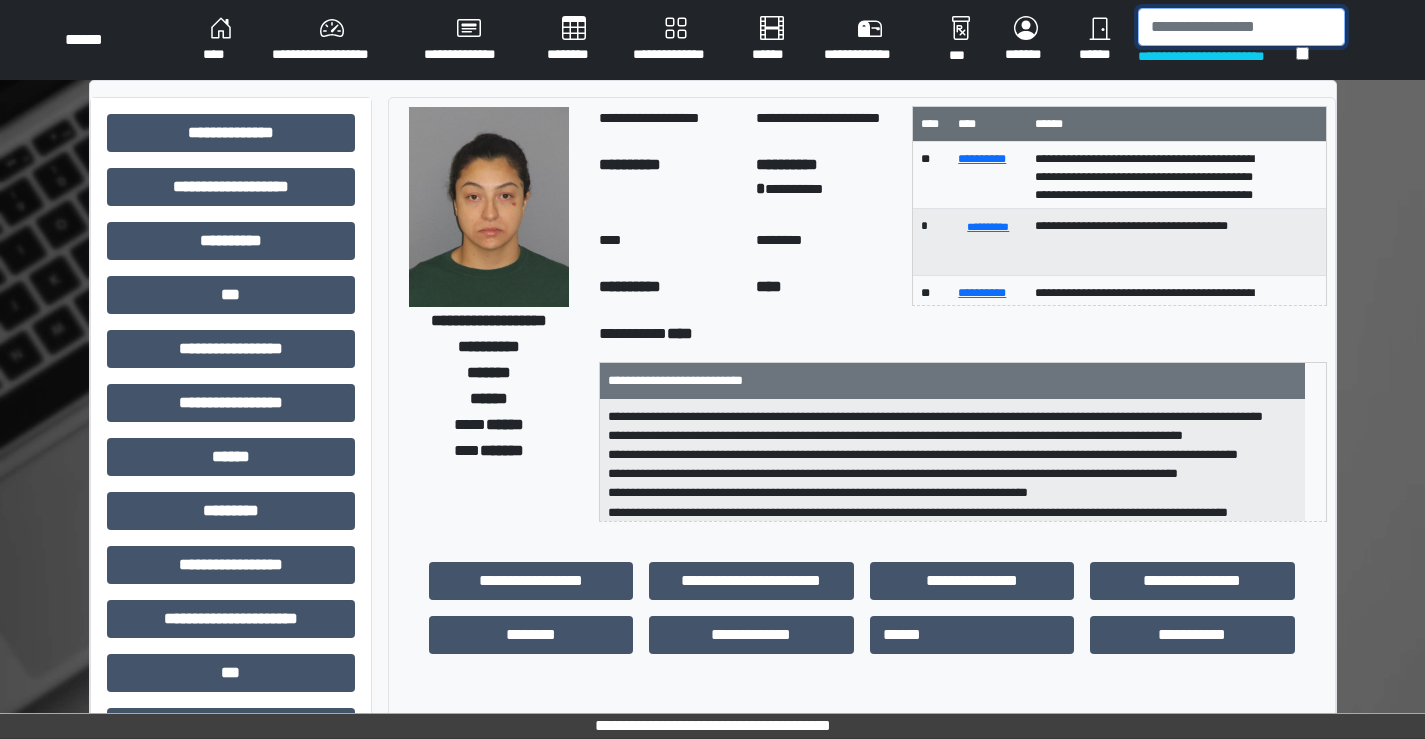 click at bounding box center [1241, 27] 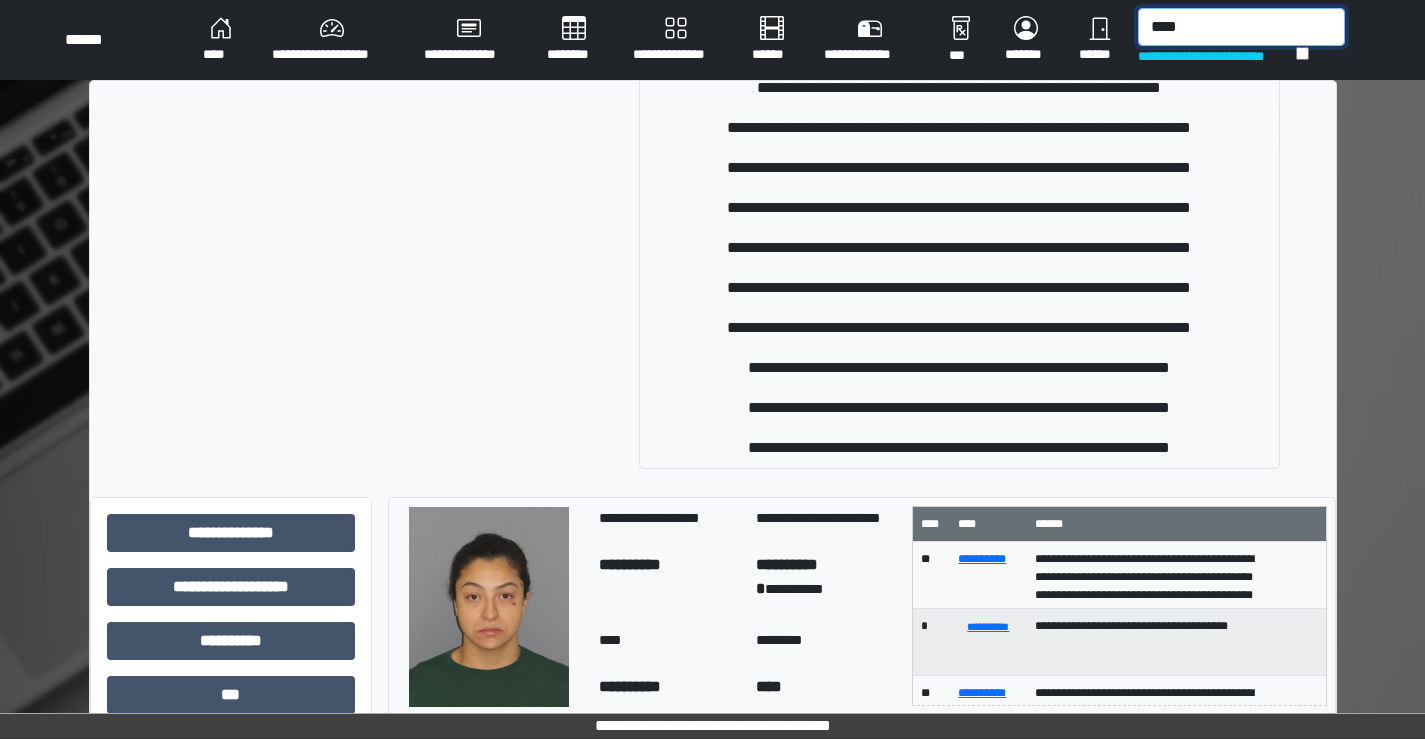 scroll, scrollTop: 218, scrollLeft: 0, axis: vertical 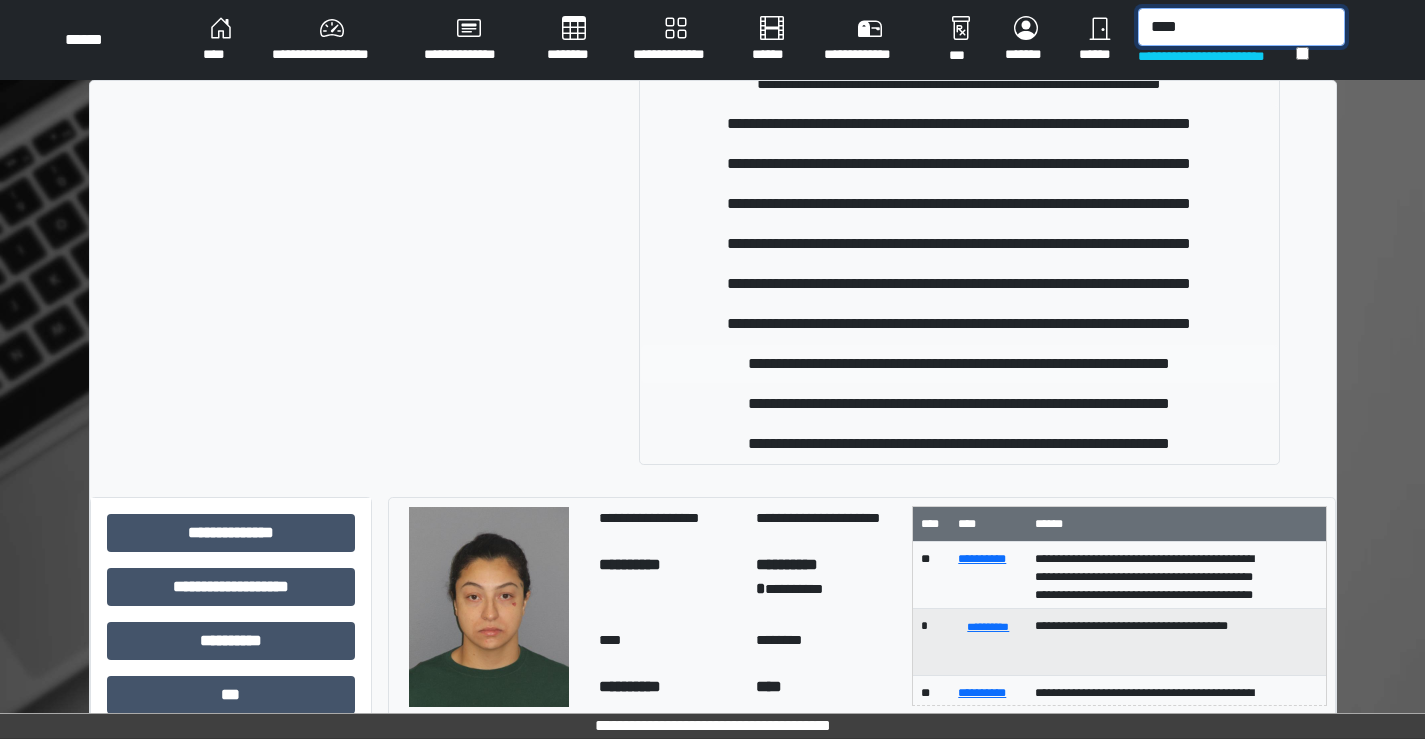 type on "****" 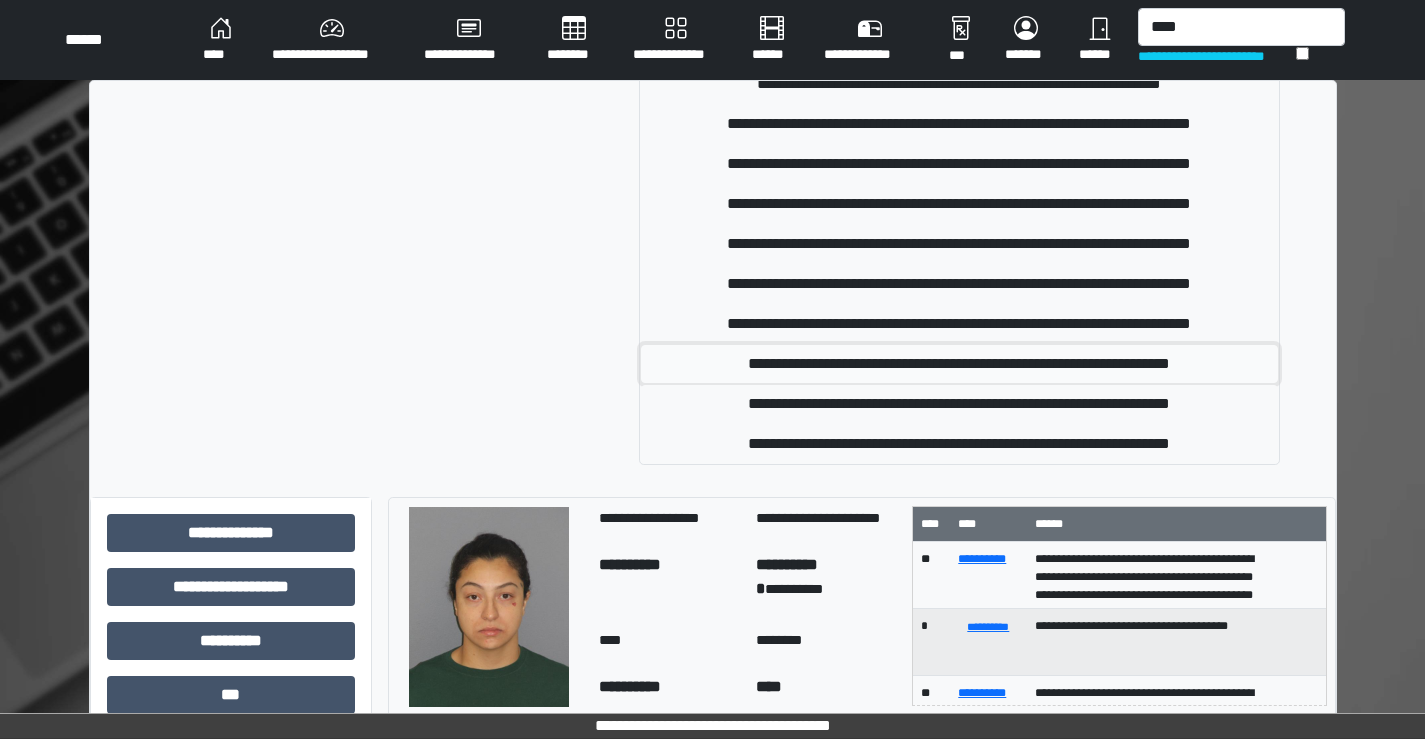 click on "**********" at bounding box center (959, 364) 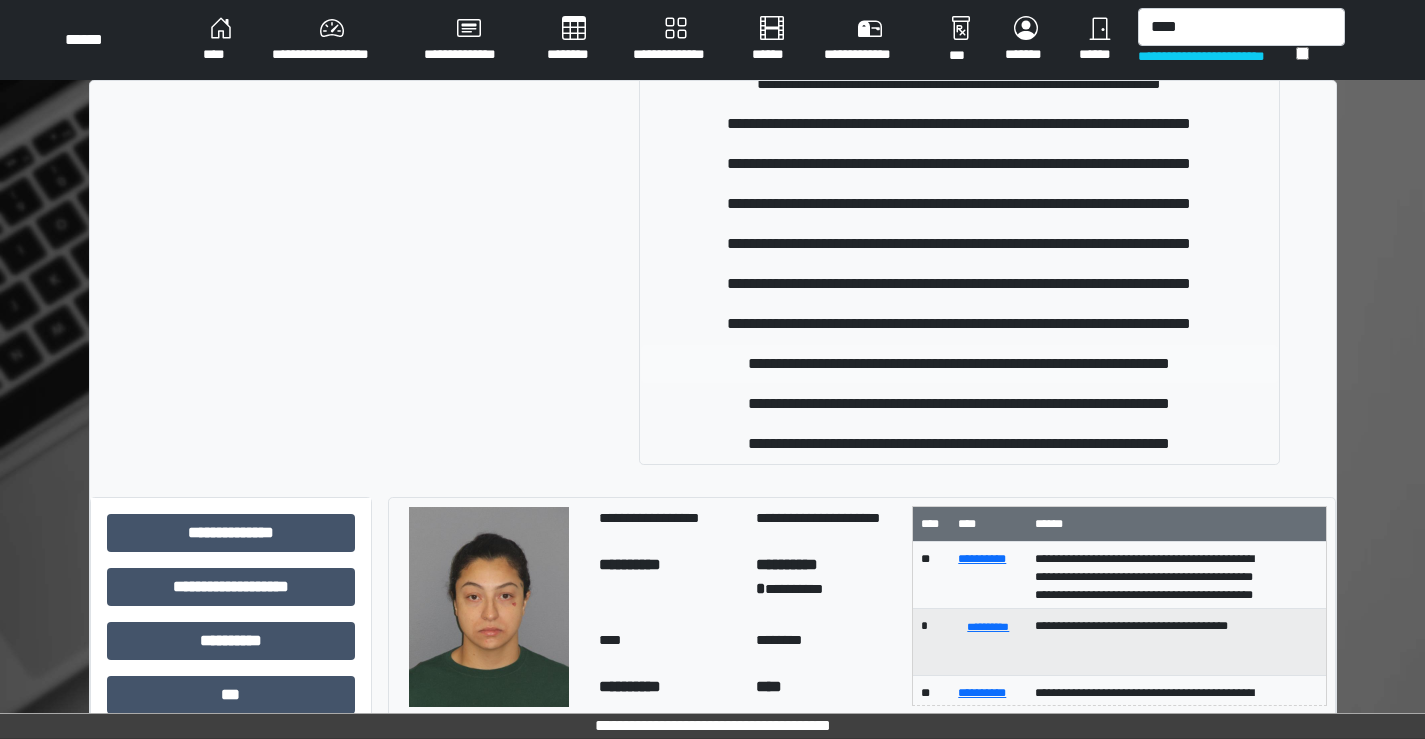 type 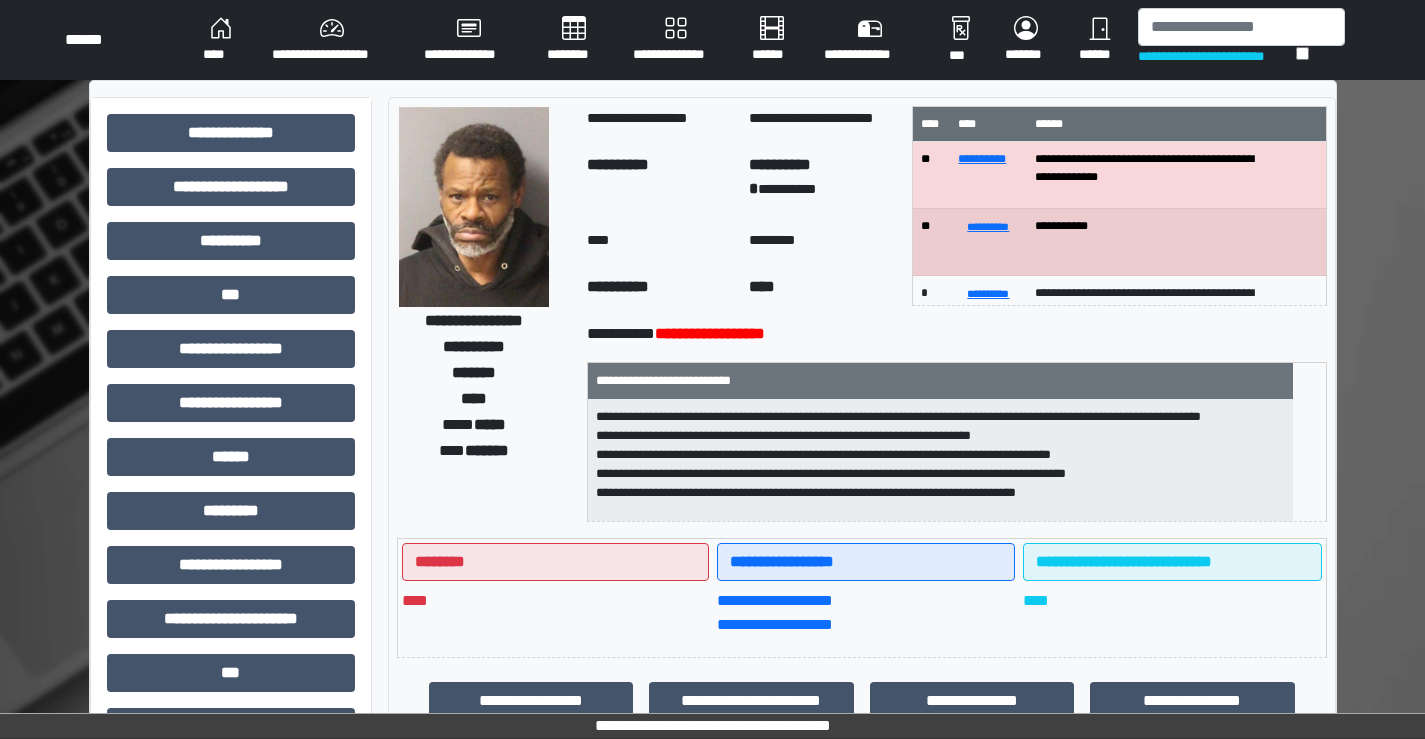 scroll, scrollTop: 6, scrollLeft: 0, axis: vertical 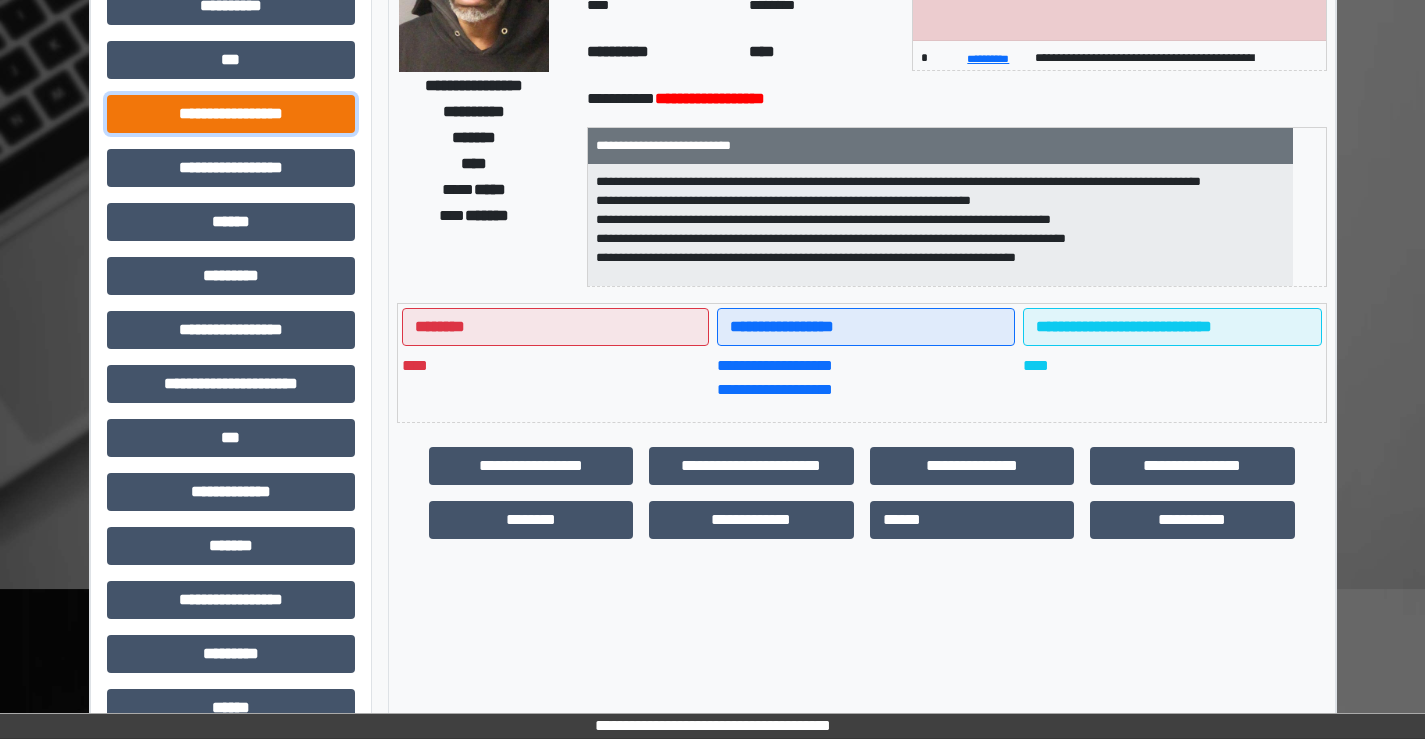 click on "**********" at bounding box center (231, 114) 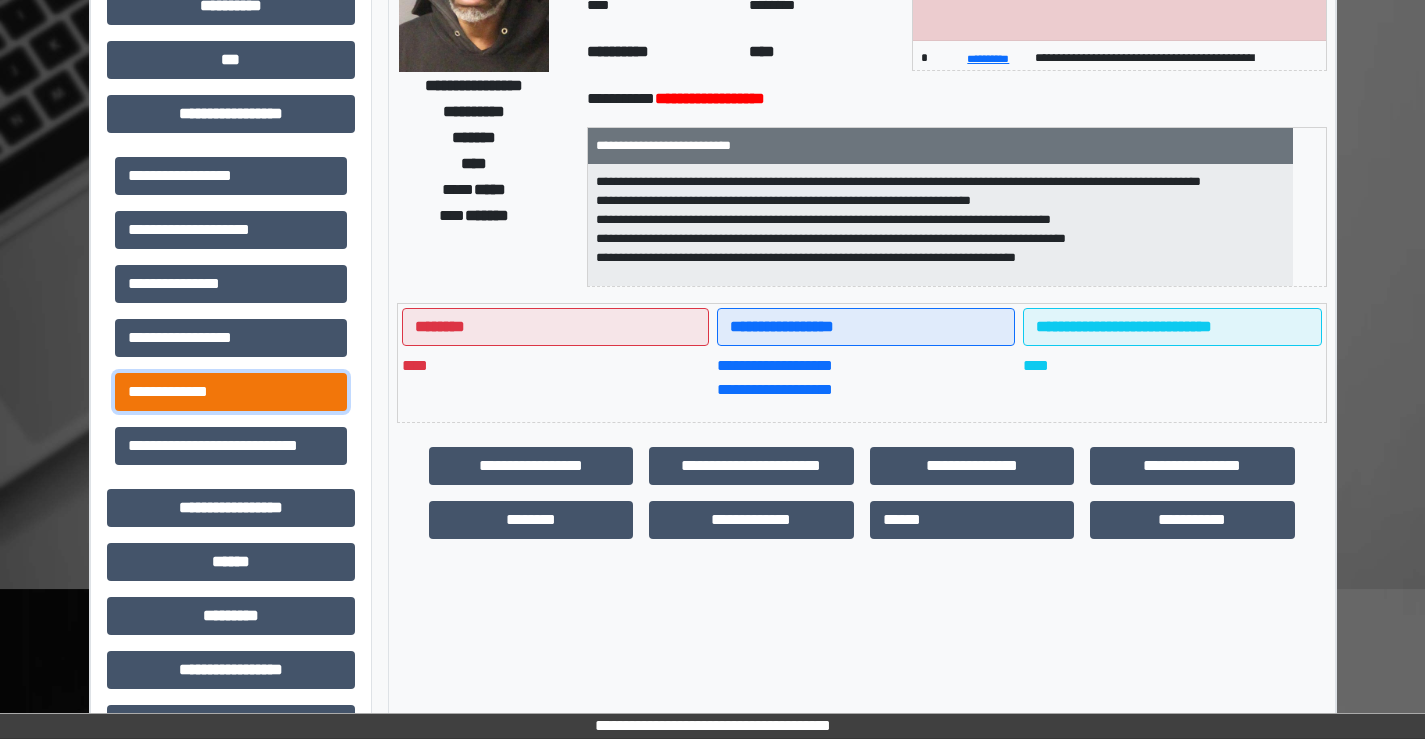 click on "**********" at bounding box center [231, 392] 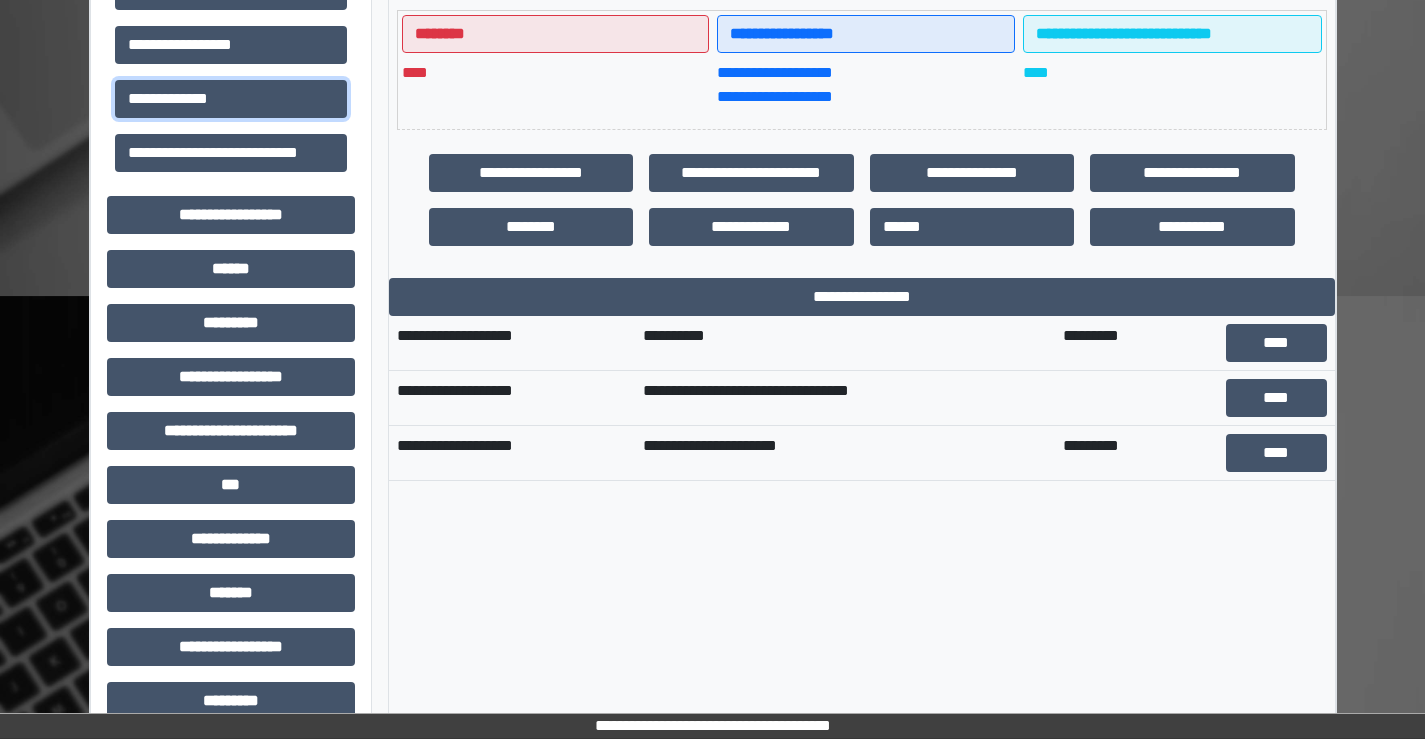 scroll, scrollTop: 535, scrollLeft: 0, axis: vertical 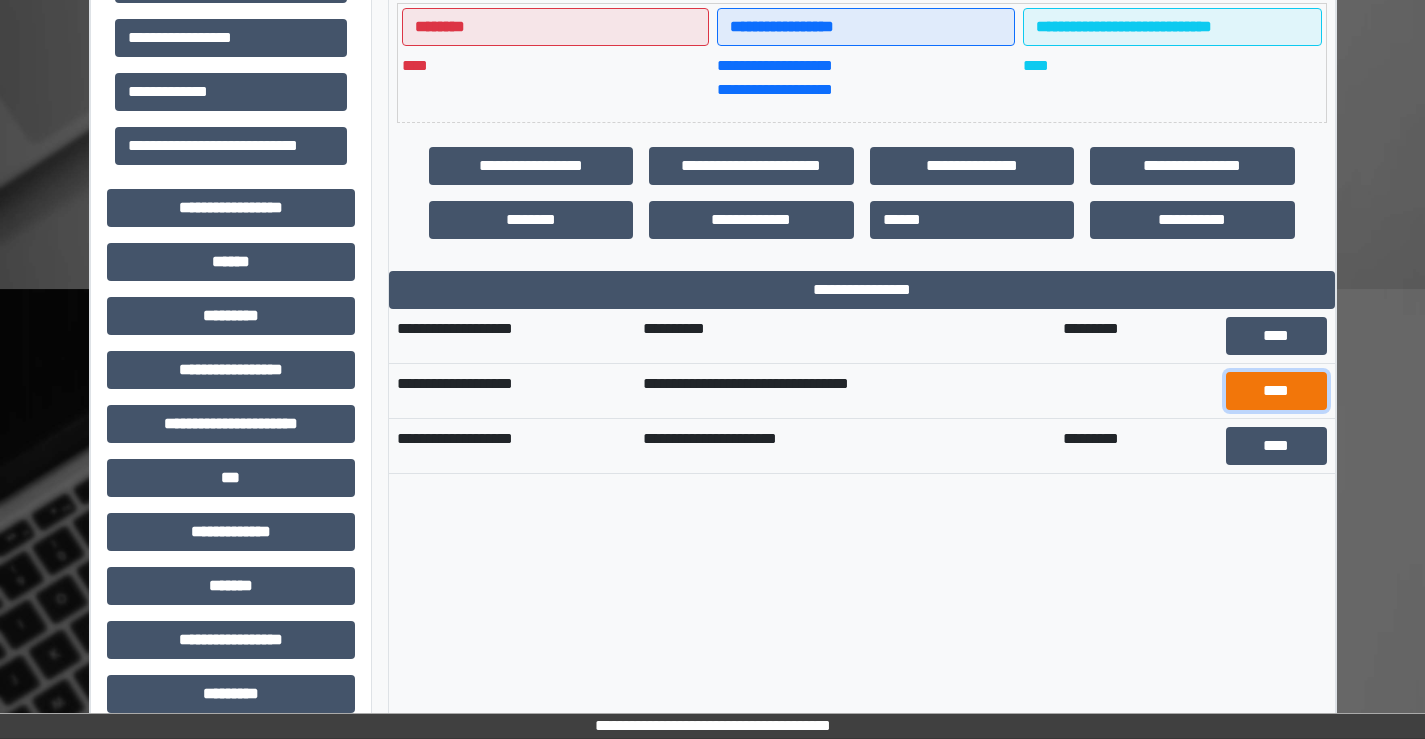 click on "****" at bounding box center (1276, 391) 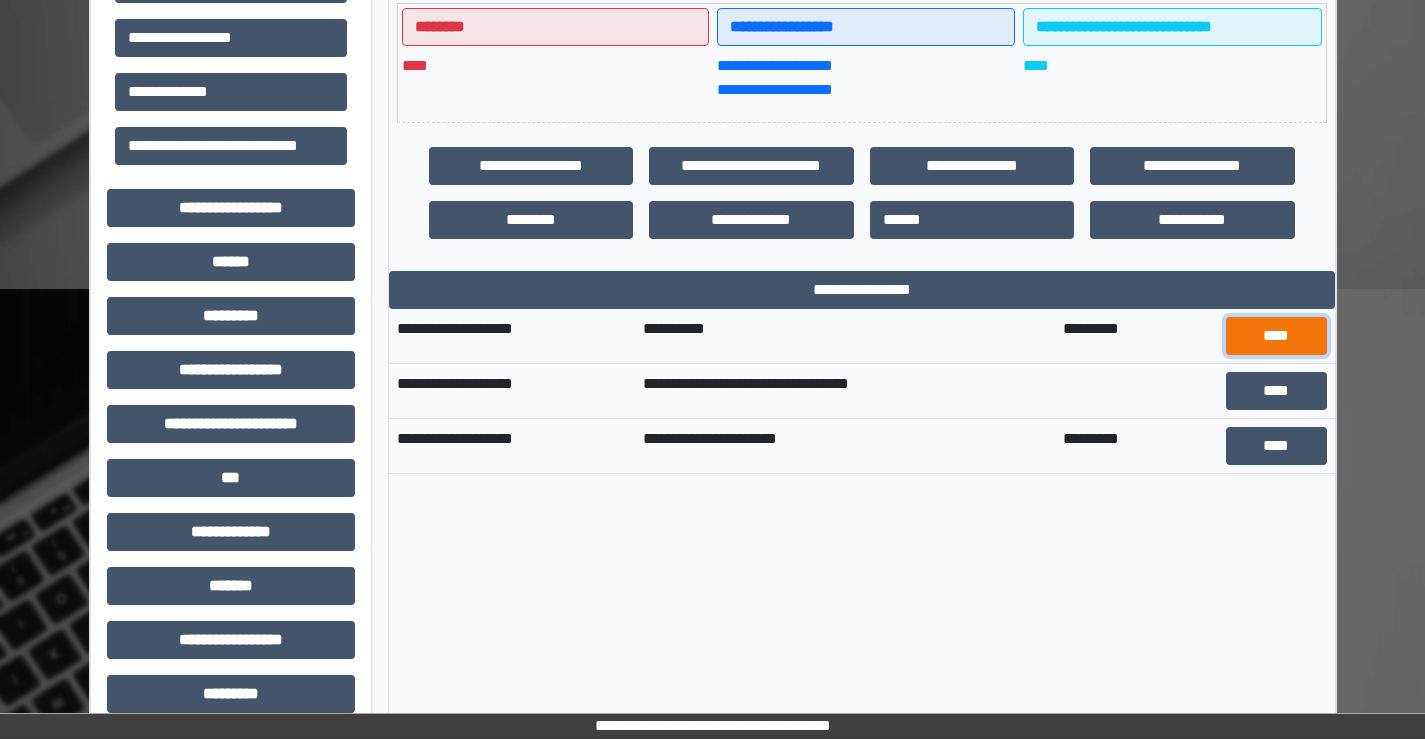 click on "****" at bounding box center [1276, 336] 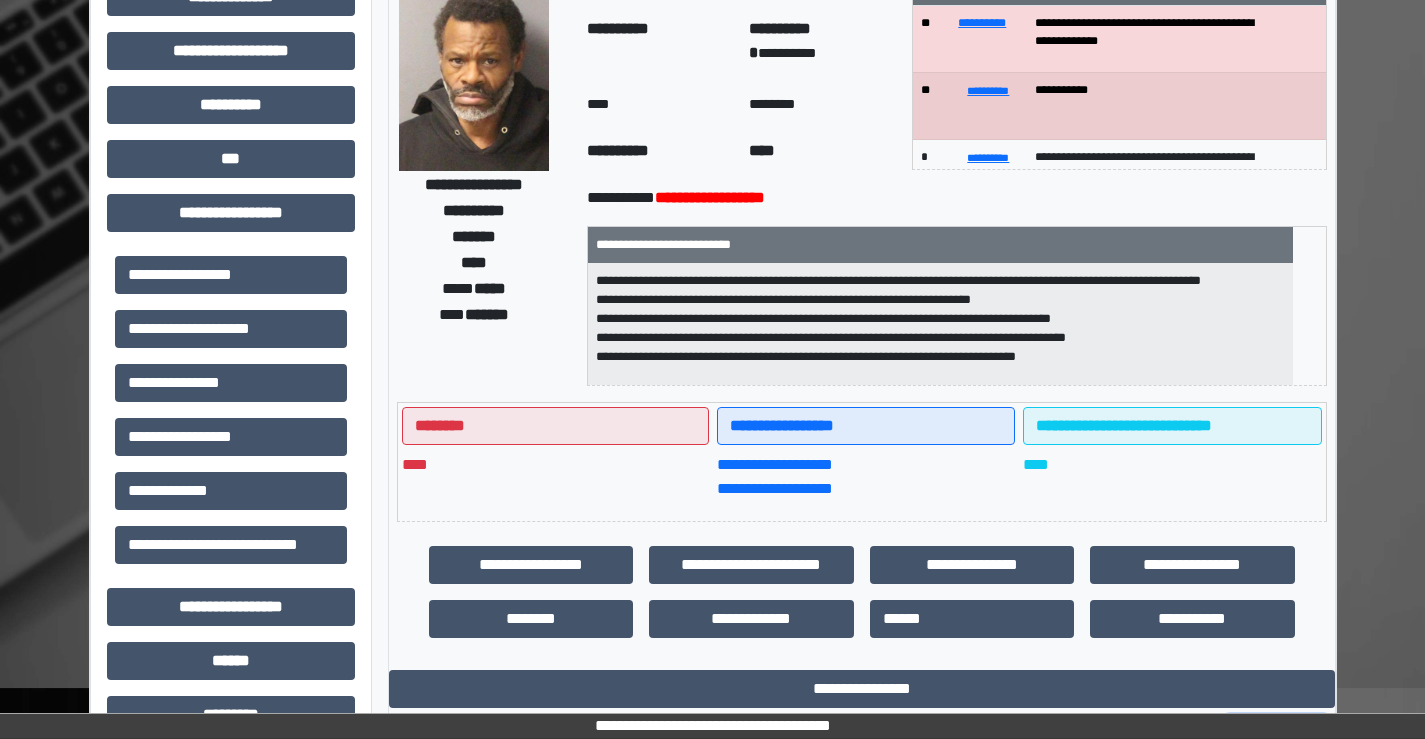 scroll, scrollTop: 135, scrollLeft: 0, axis: vertical 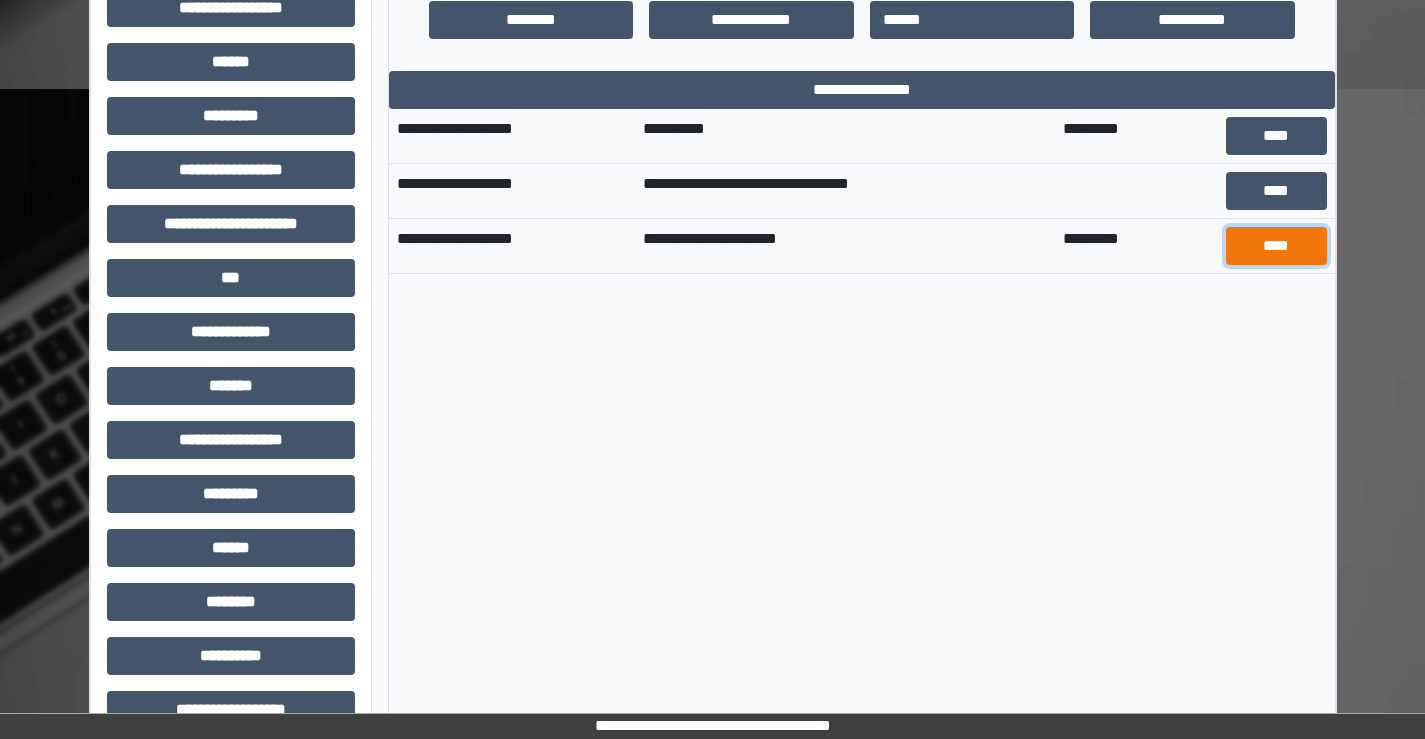 click on "****" at bounding box center (1276, 246) 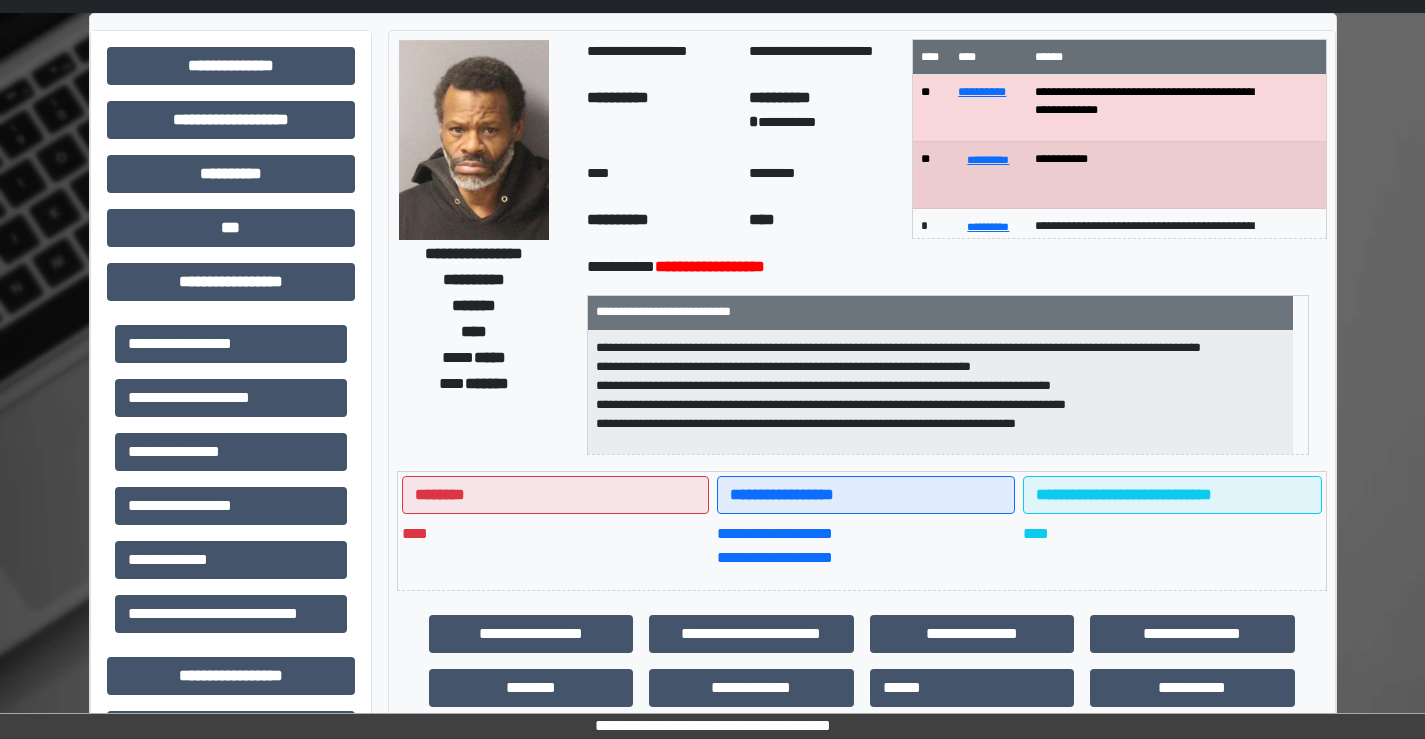 scroll, scrollTop: 0, scrollLeft: 0, axis: both 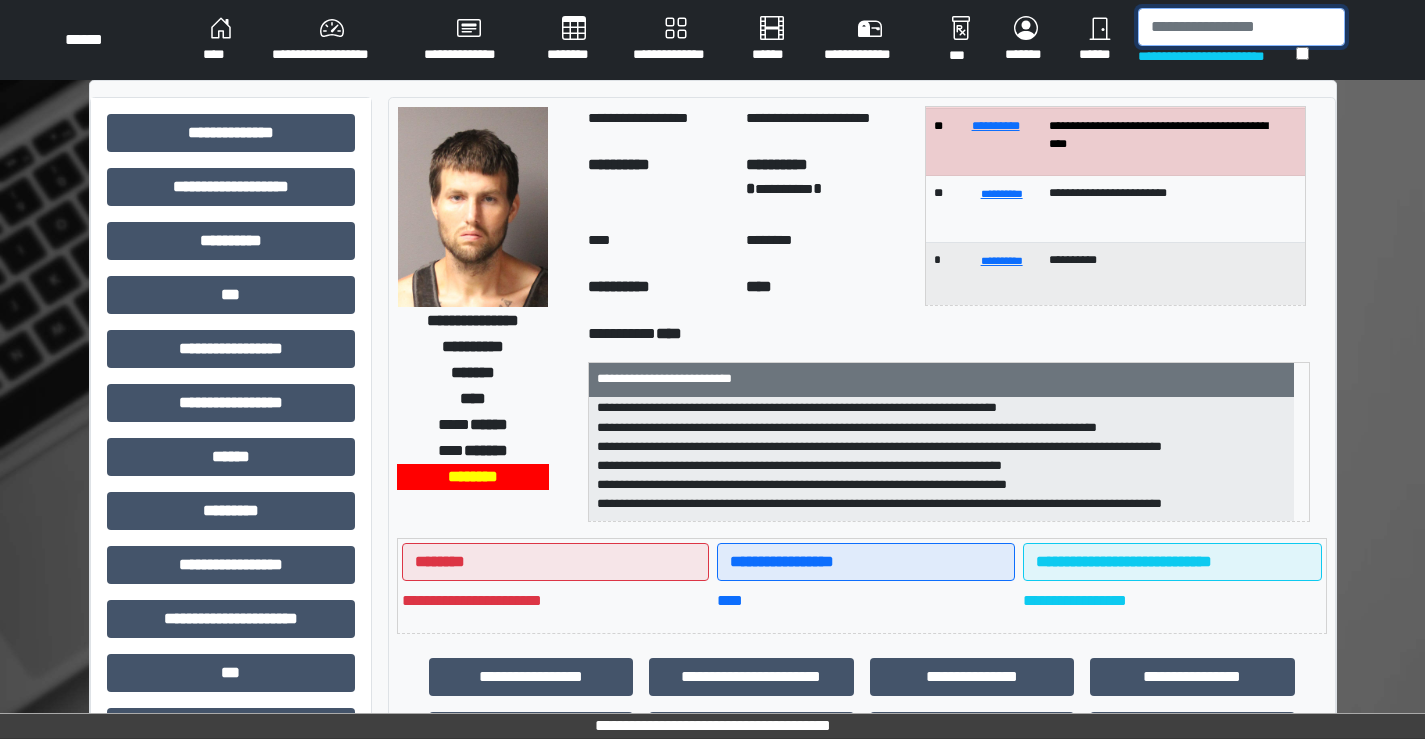 click at bounding box center (1241, 27) 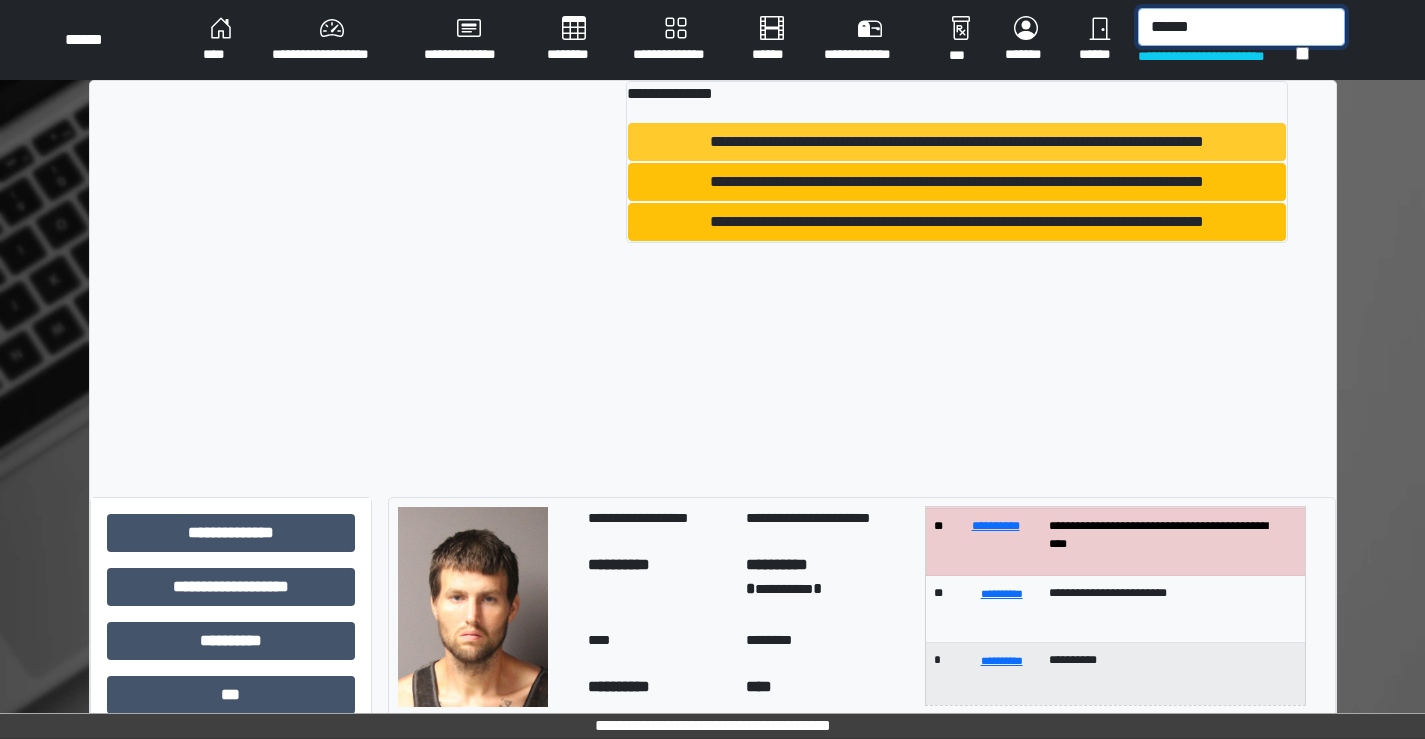 type on "******" 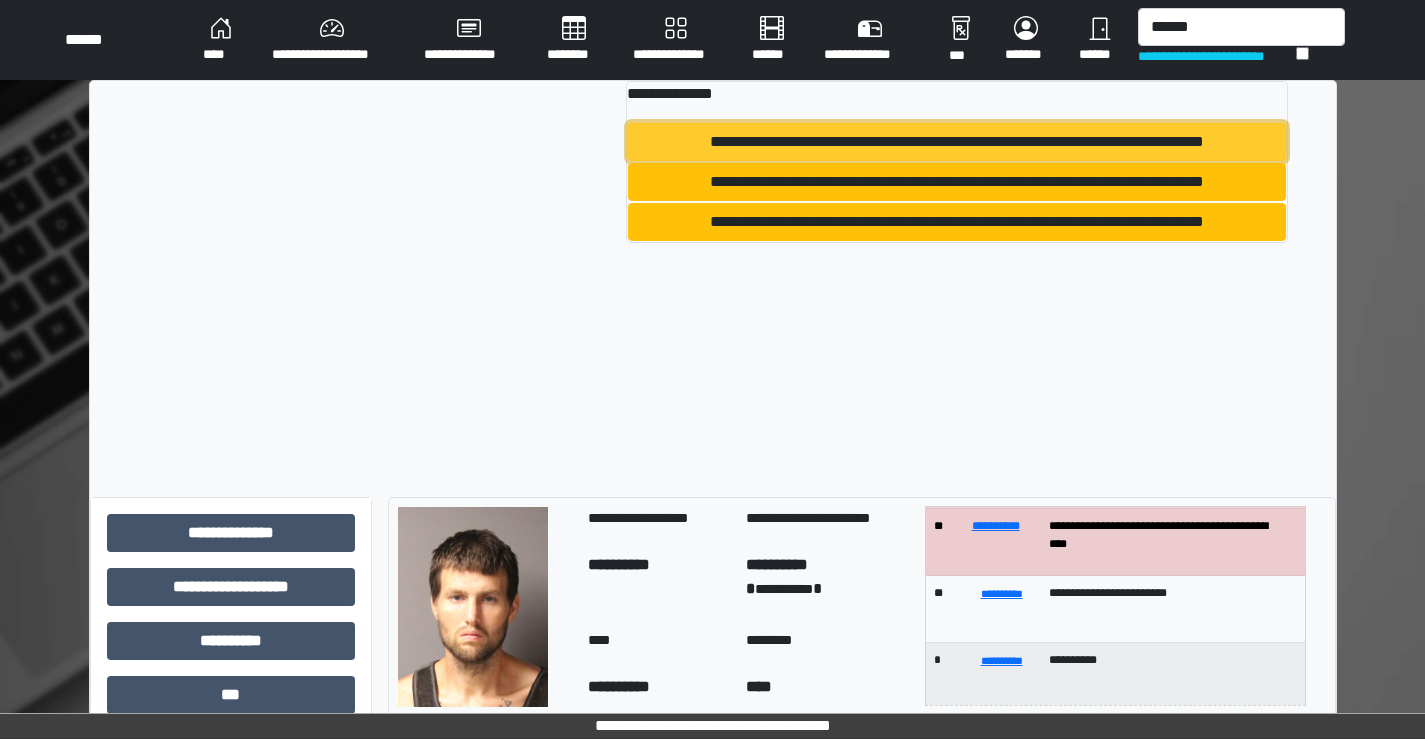 click on "**********" at bounding box center [956, 142] 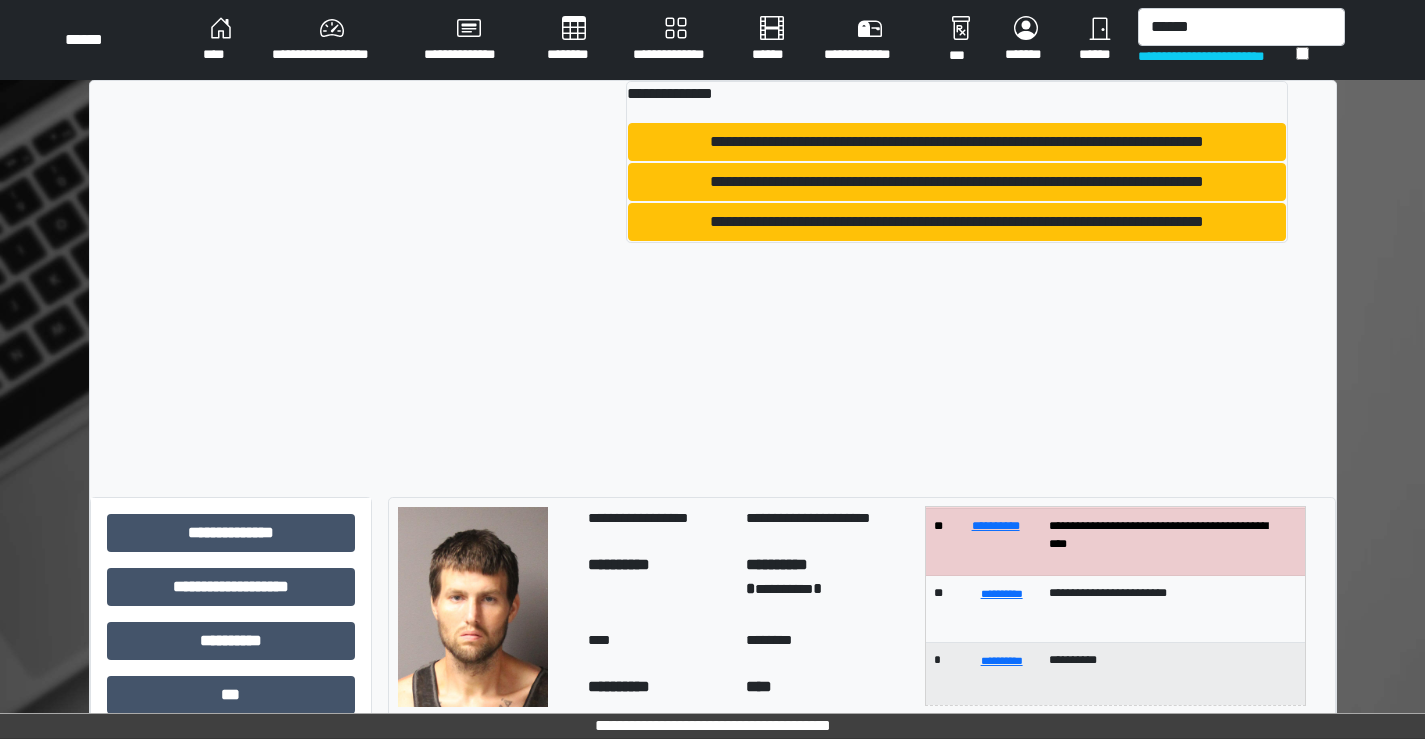type 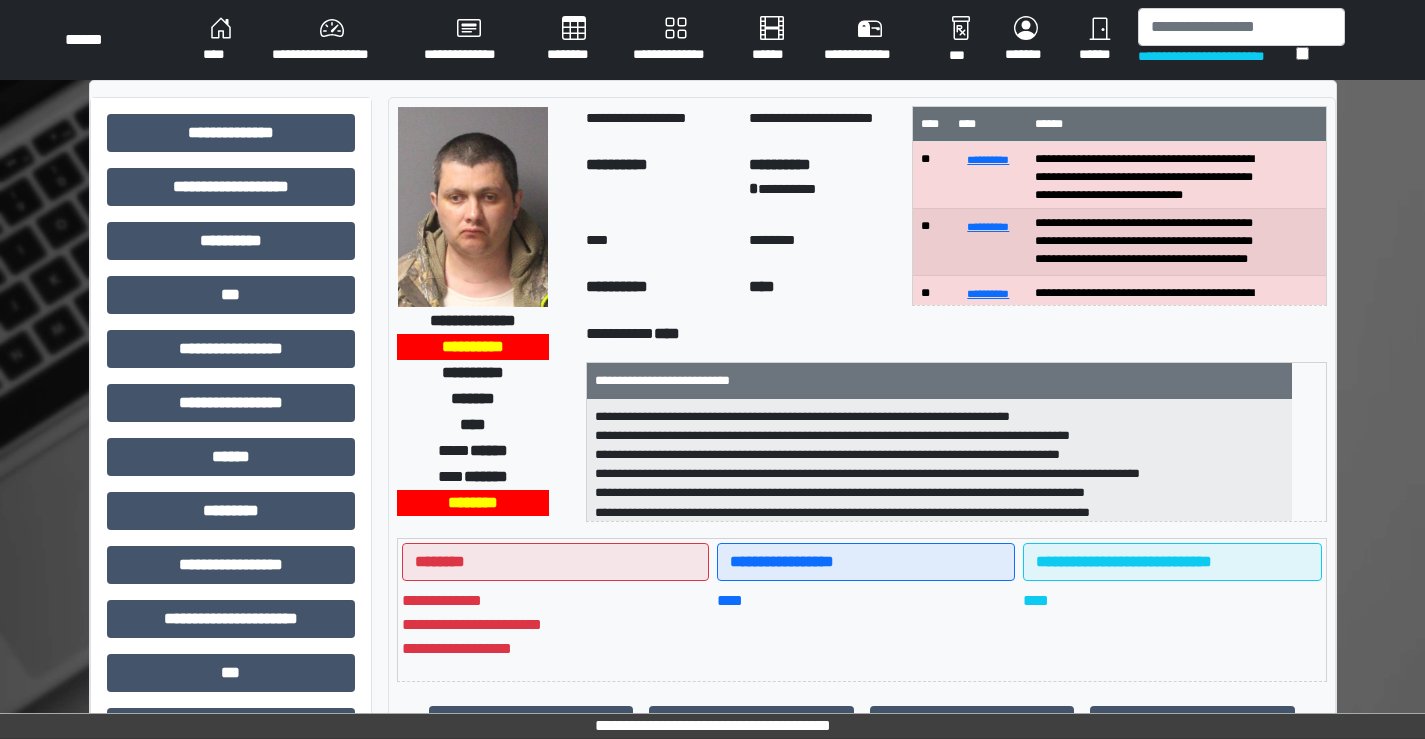 scroll, scrollTop: 40, scrollLeft: 0, axis: vertical 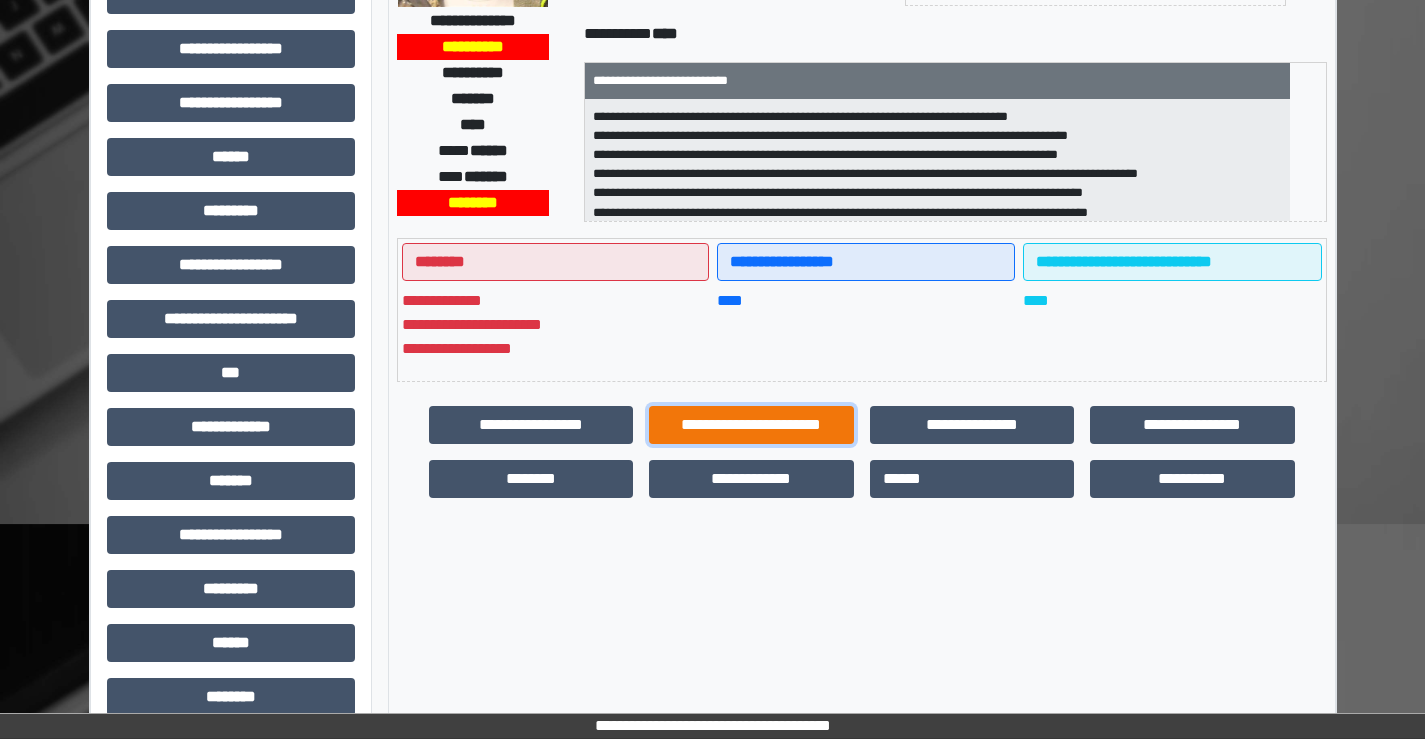 click on "**********" at bounding box center [751, 425] 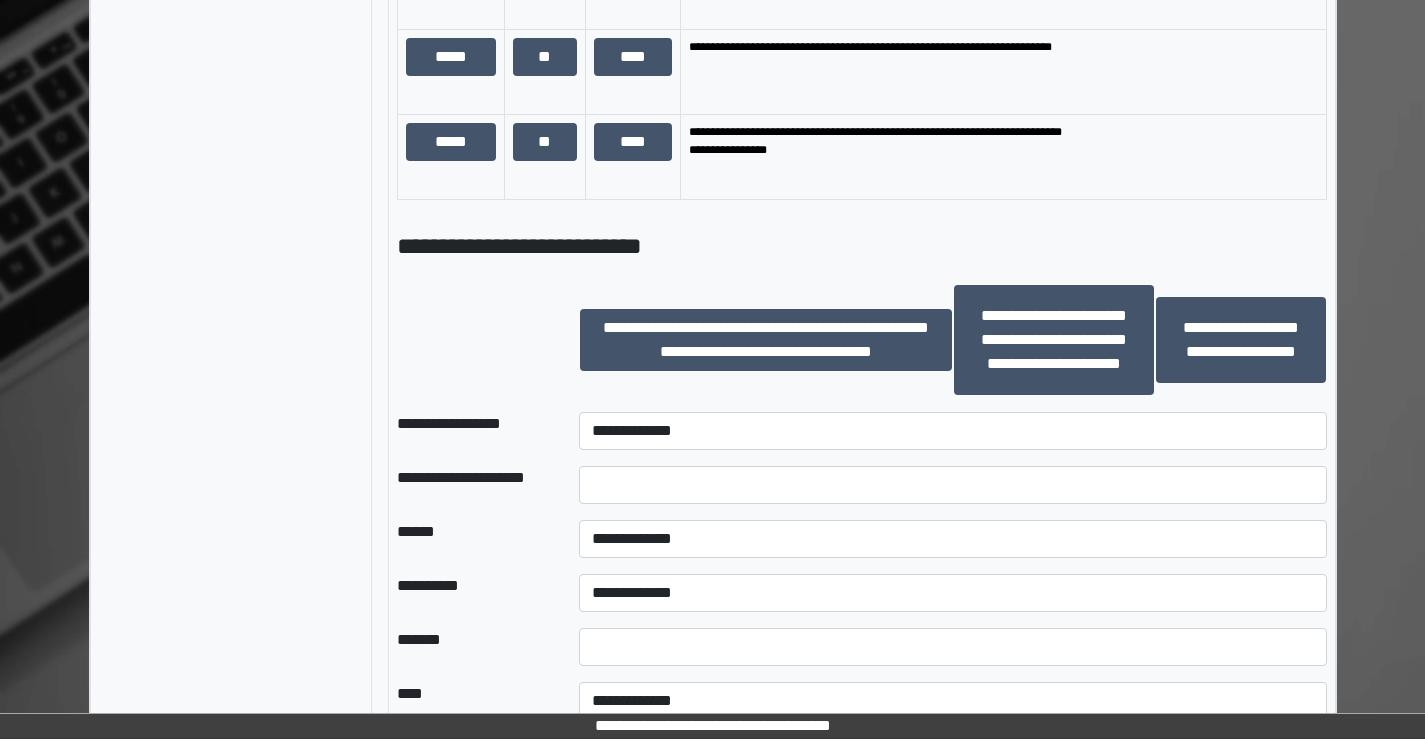 scroll, scrollTop: 2100, scrollLeft: 0, axis: vertical 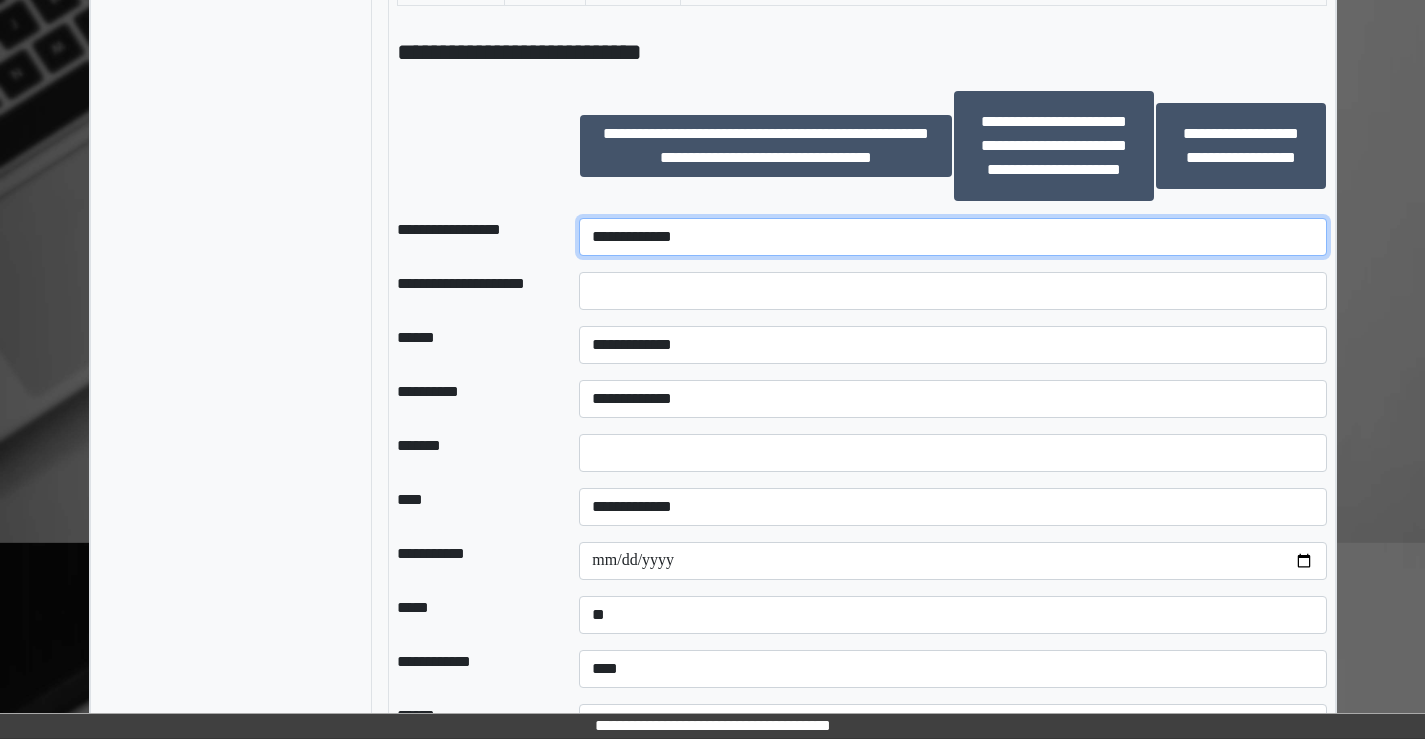 click on "**********" at bounding box center [952, 237] 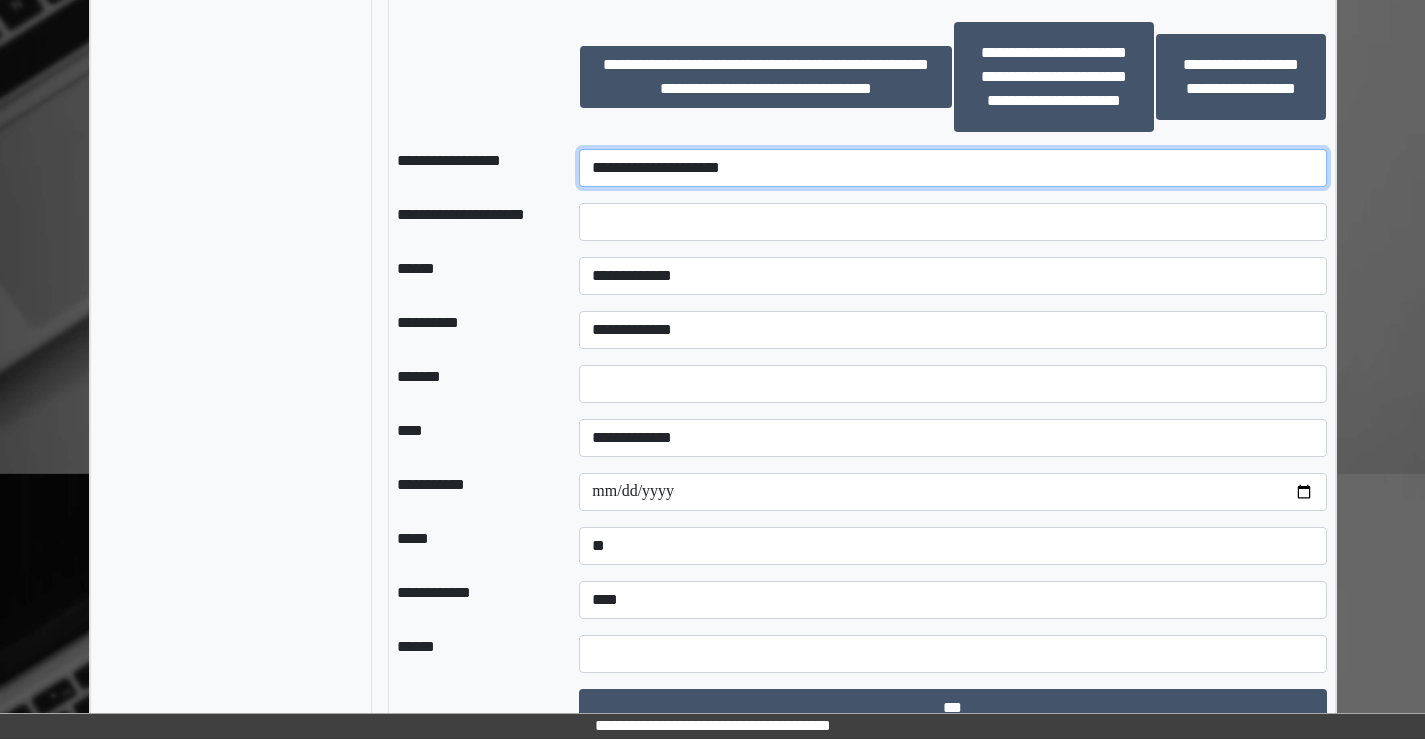 scroll, scrollTop: 2199, scrollLeft: 0, axis: vertical 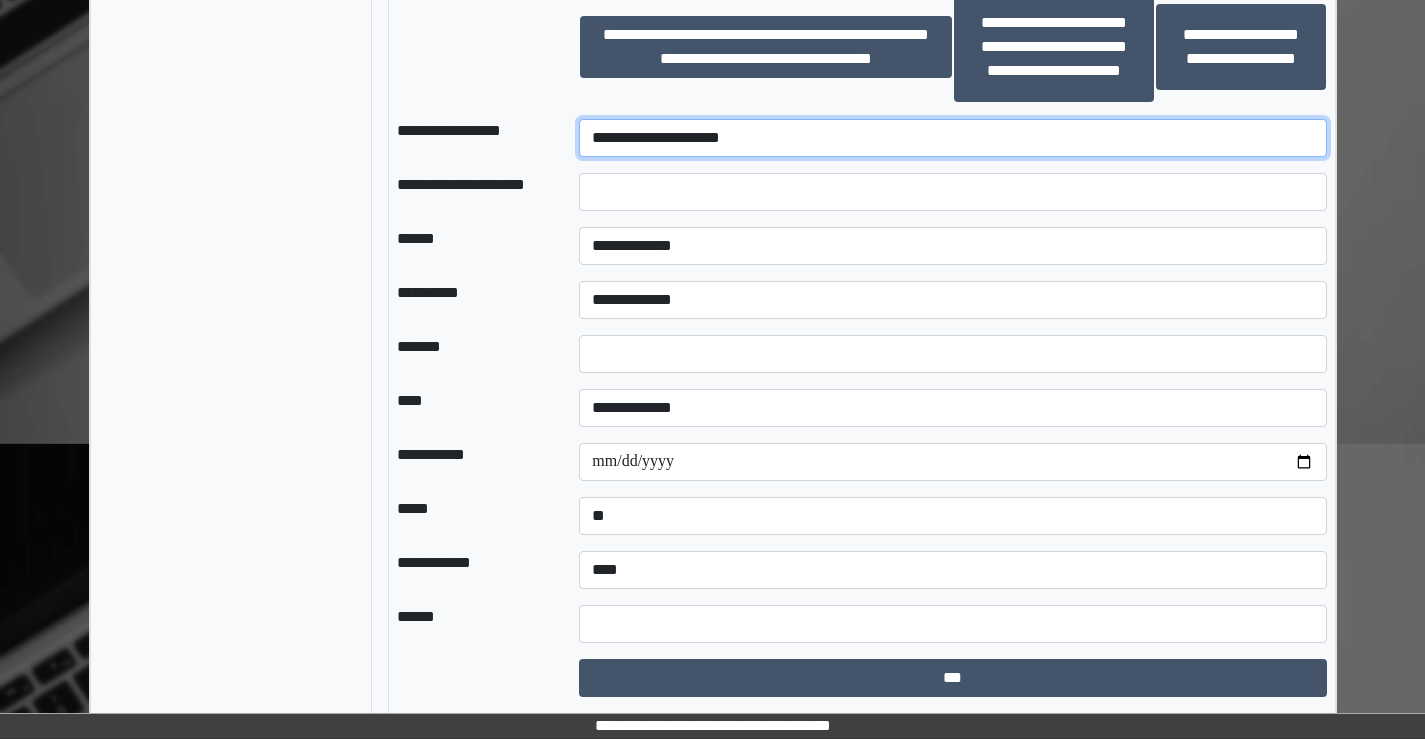 click on "**********" at bounding box center [952, 138] 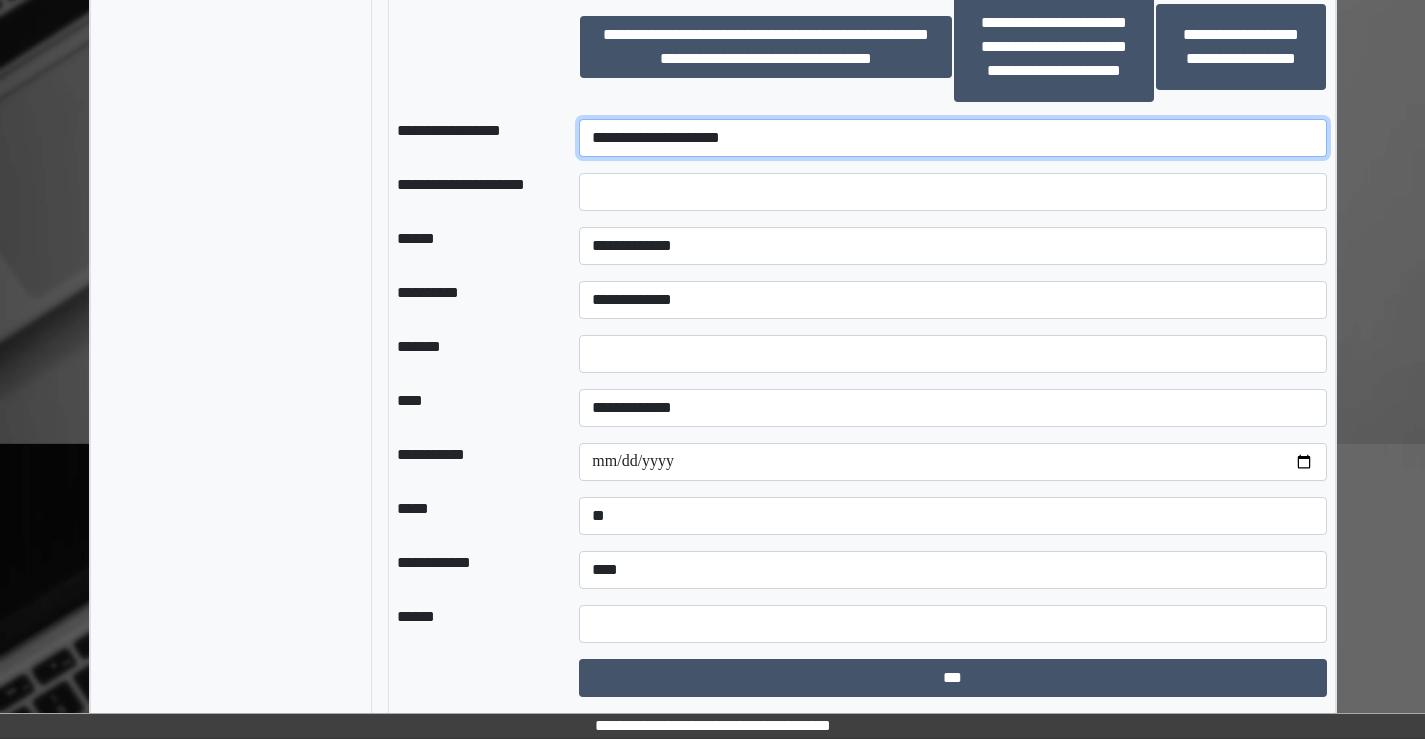 select on "********" 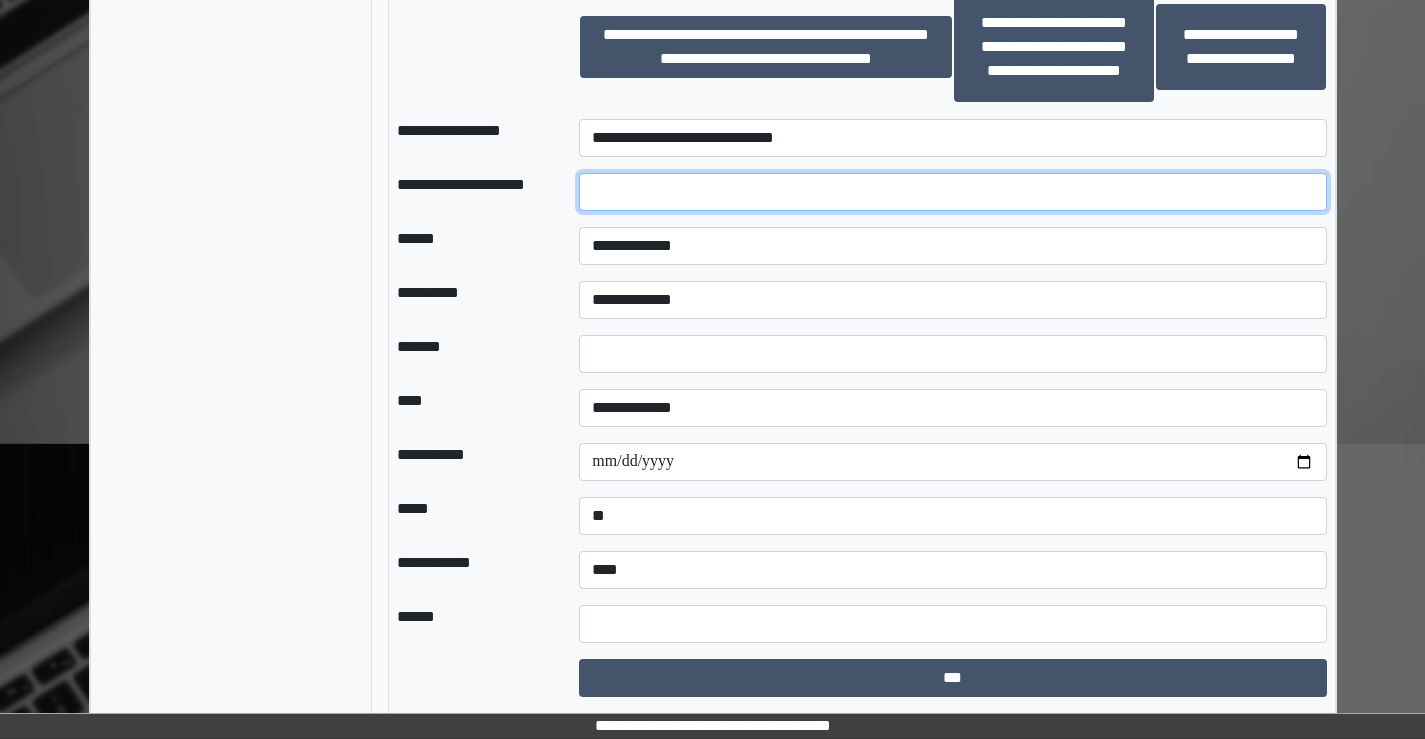 click at bounding box center [952, 192] 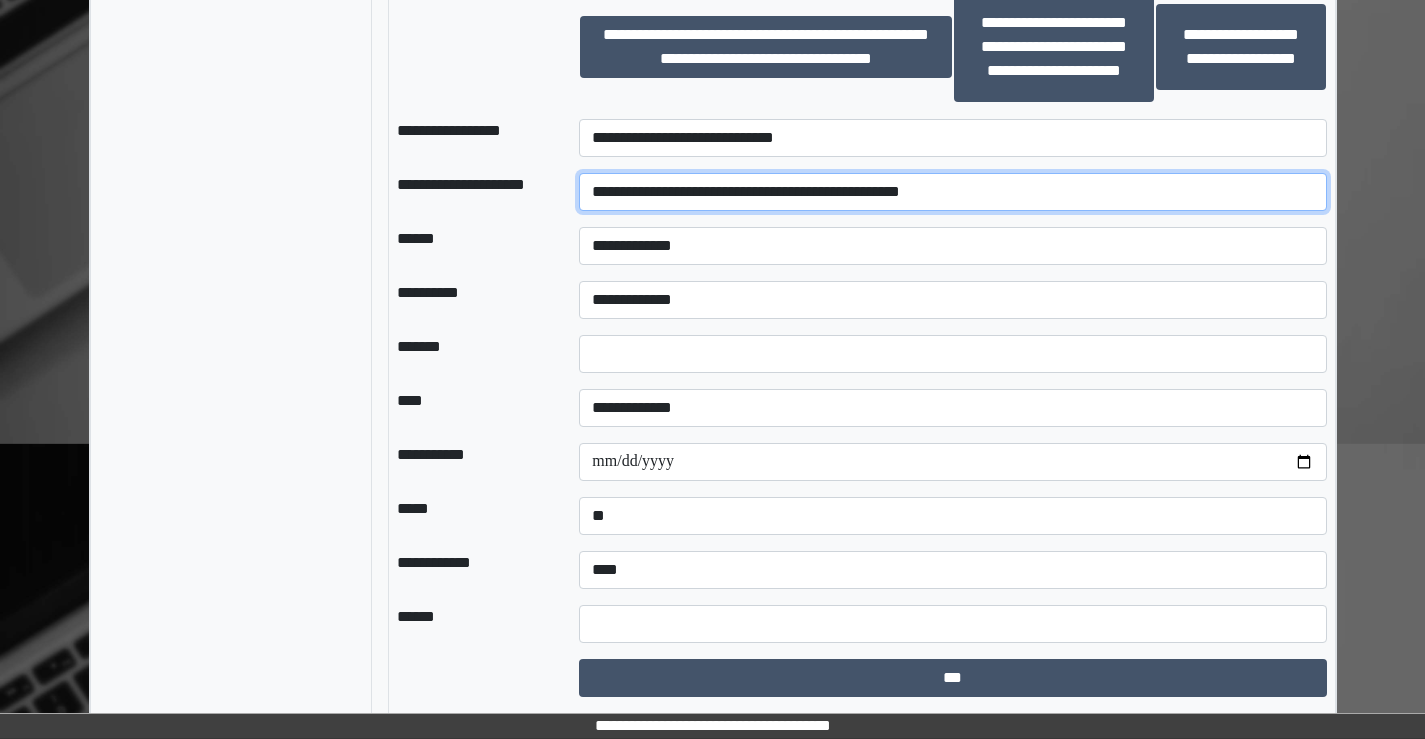 drag, startPoint x: 944, startPoint y: 198, endPoint x: 576, endPoint y: 210, distance: 368.1956 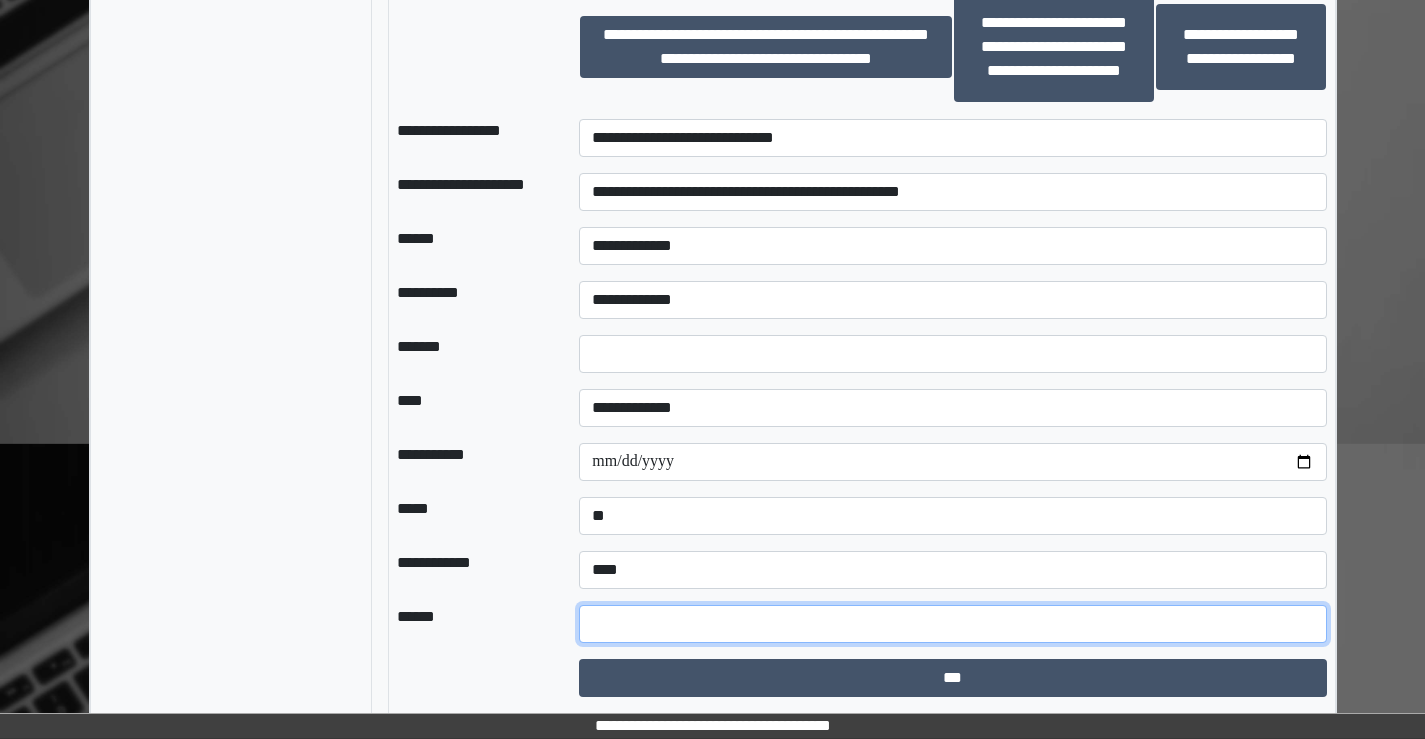 click at bounding box center [952, 624] 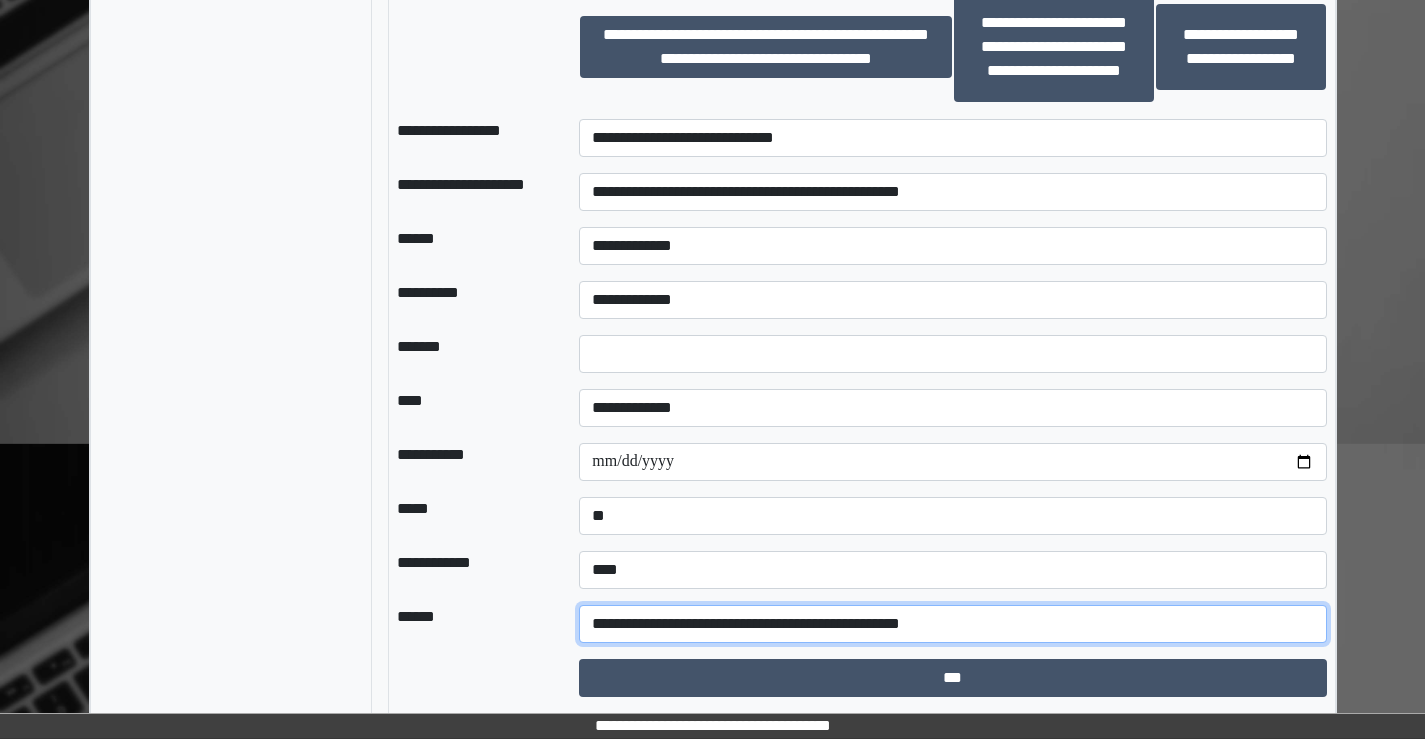 type on "**********" 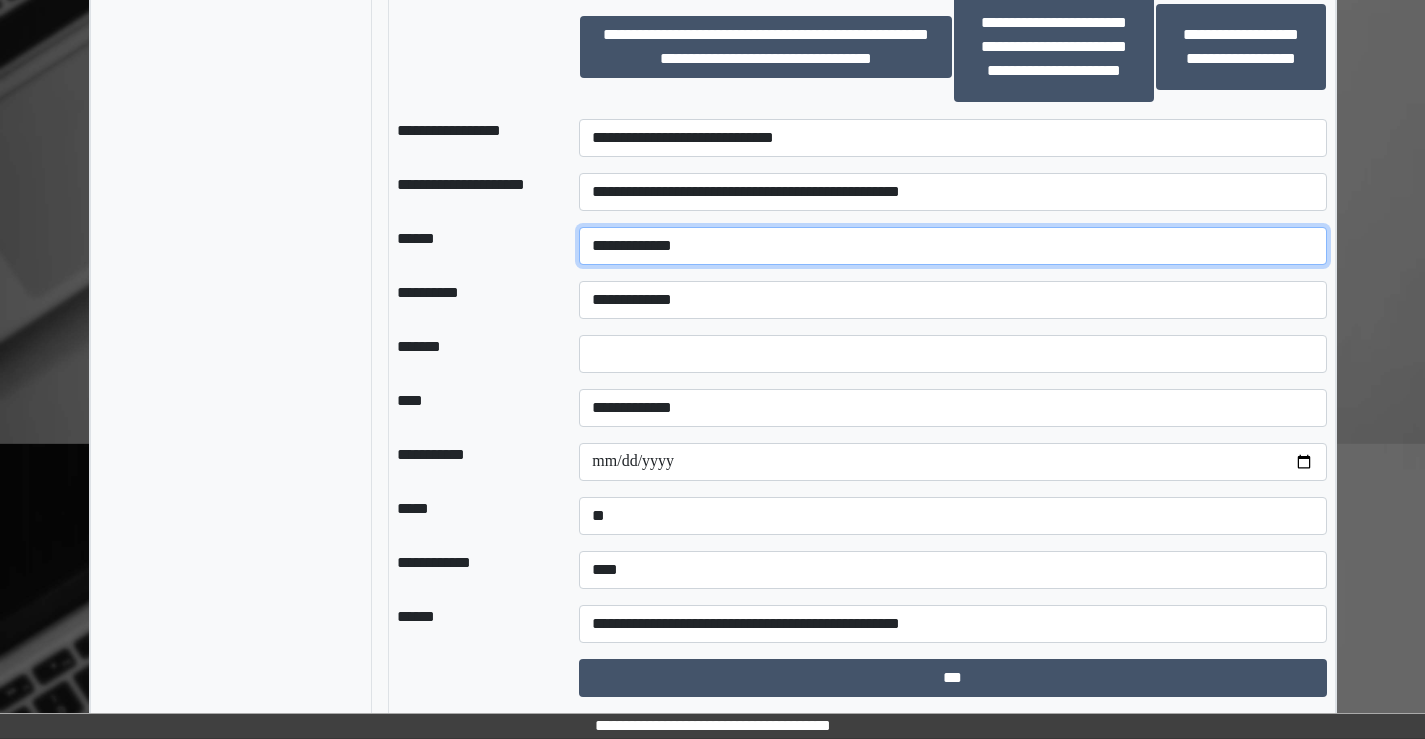 click on "**********" at bounding box center [952, 246] 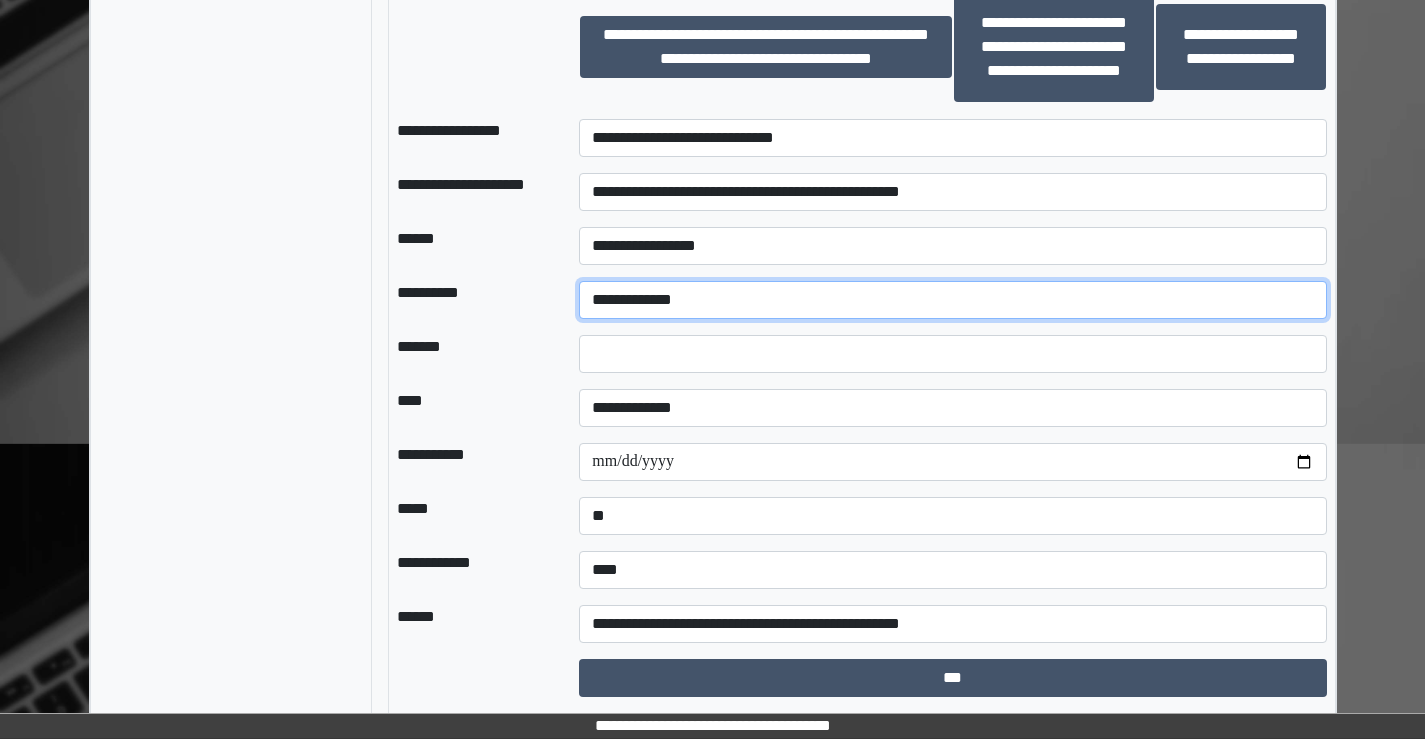 click on "**********" at bounding box center (952, 300) 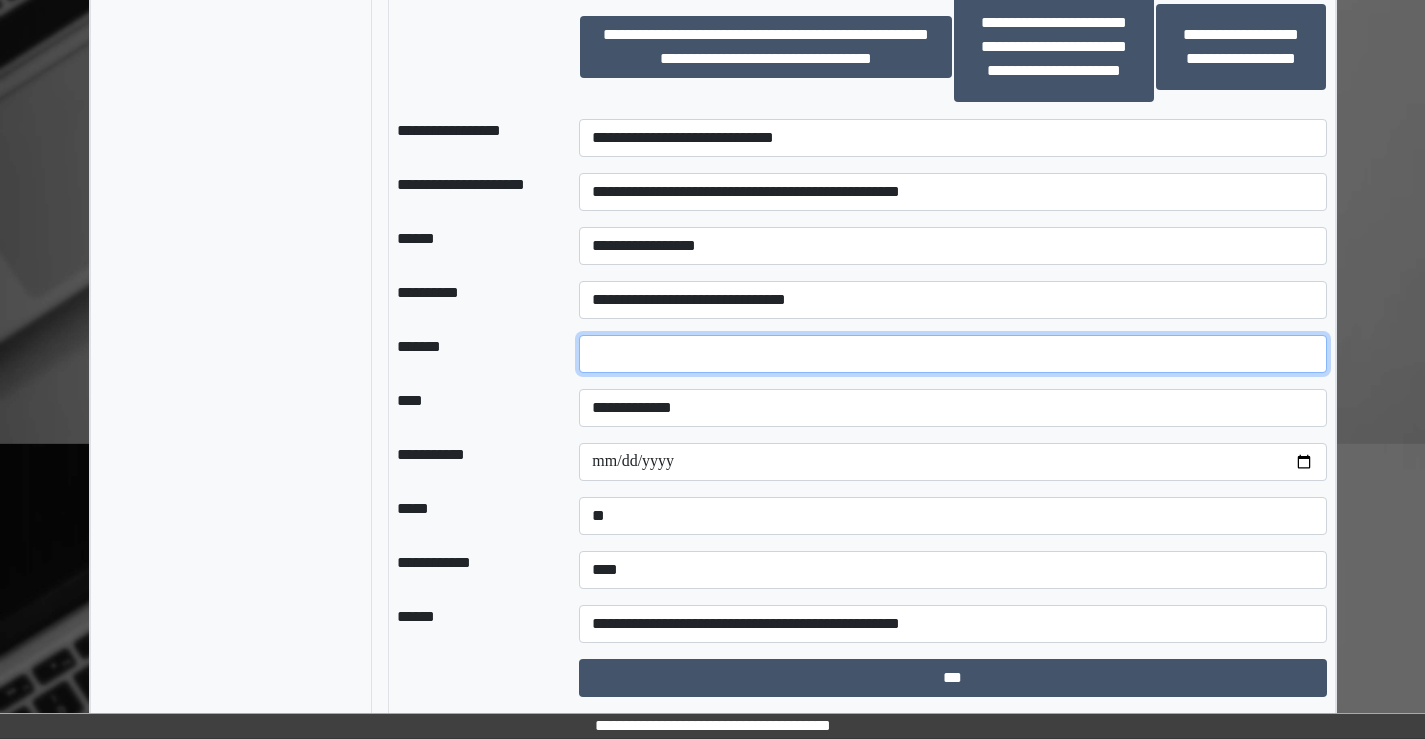 click at bounding box center [952, 354] 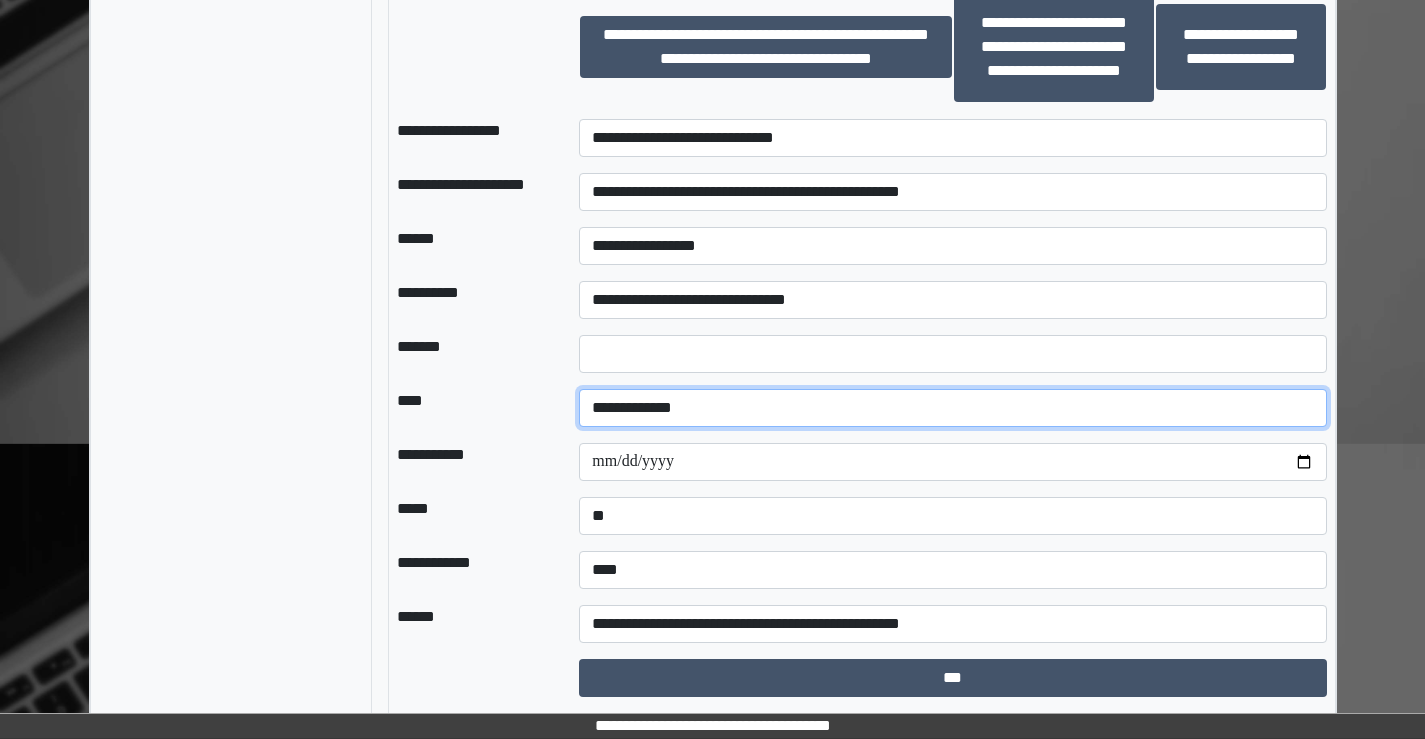 drag, startPoint x: 642, startPoint y: 404, endPoint x: 640, endPoint y: 423, distance: 19.104973 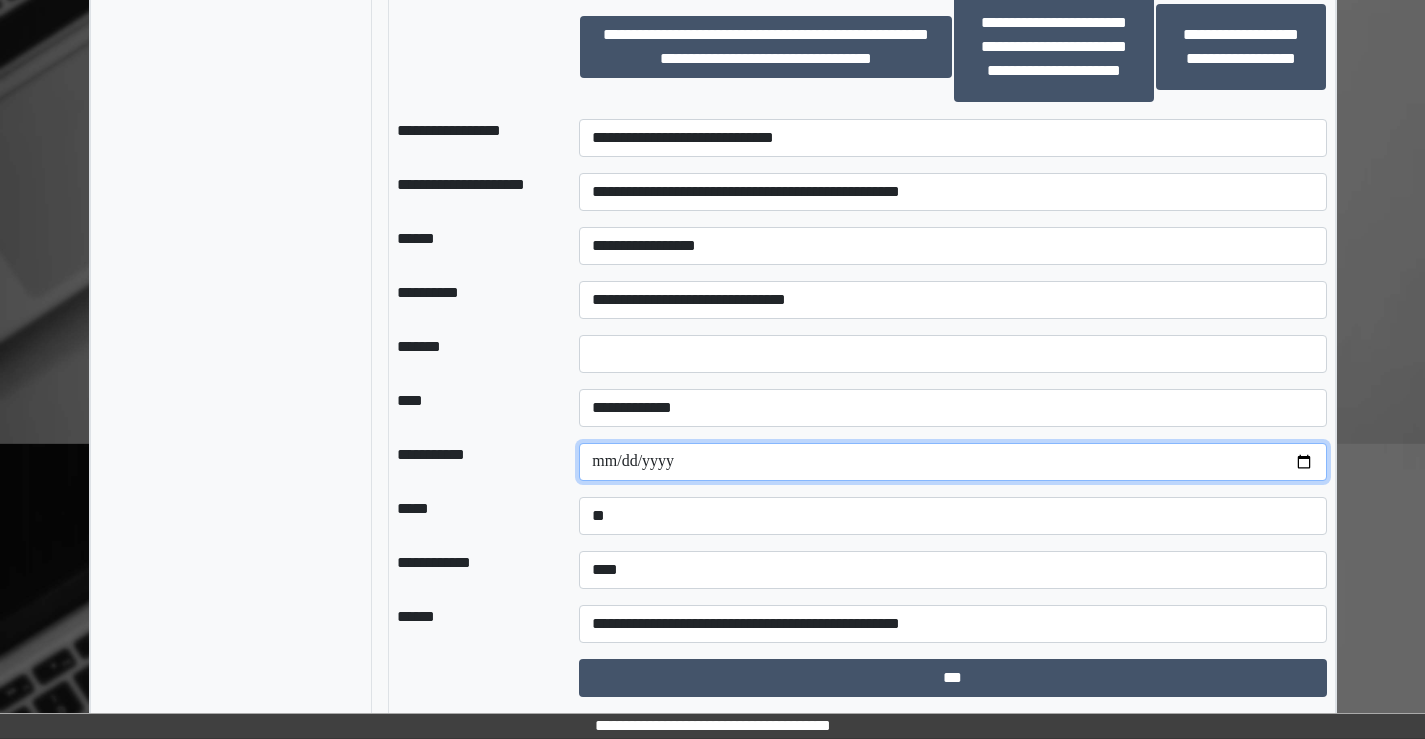 click at bounding box center [952, 462] 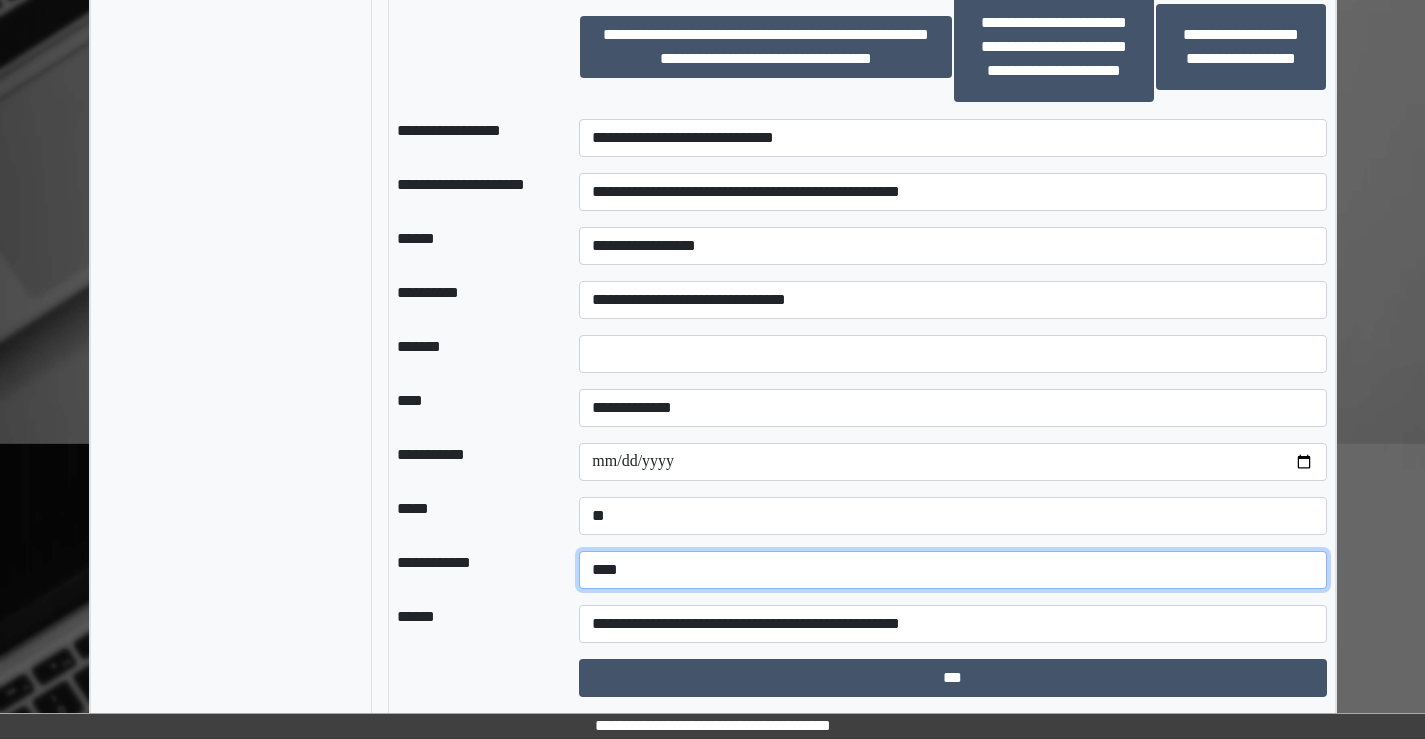 click on "**********" at bounding box center (952, 570) 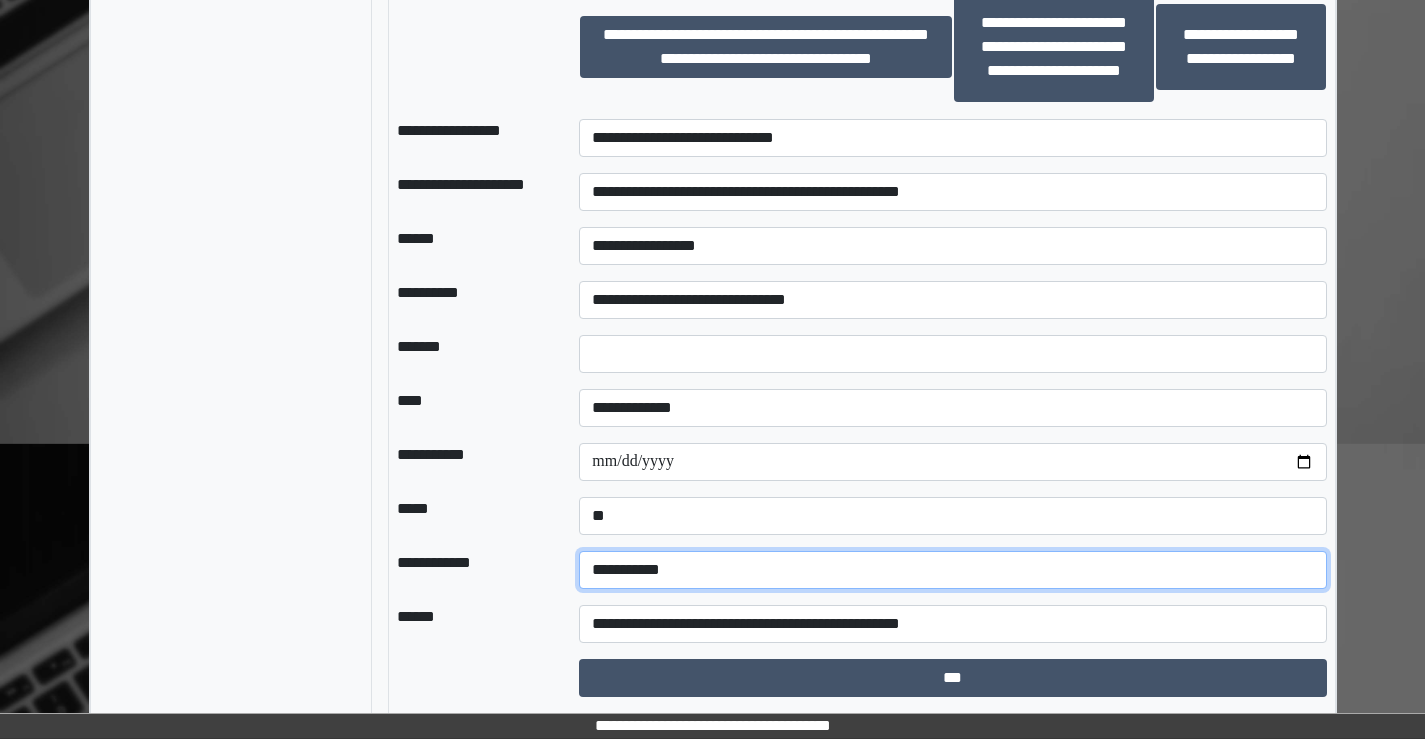 click on "**********" at bounding box center [952, 570] 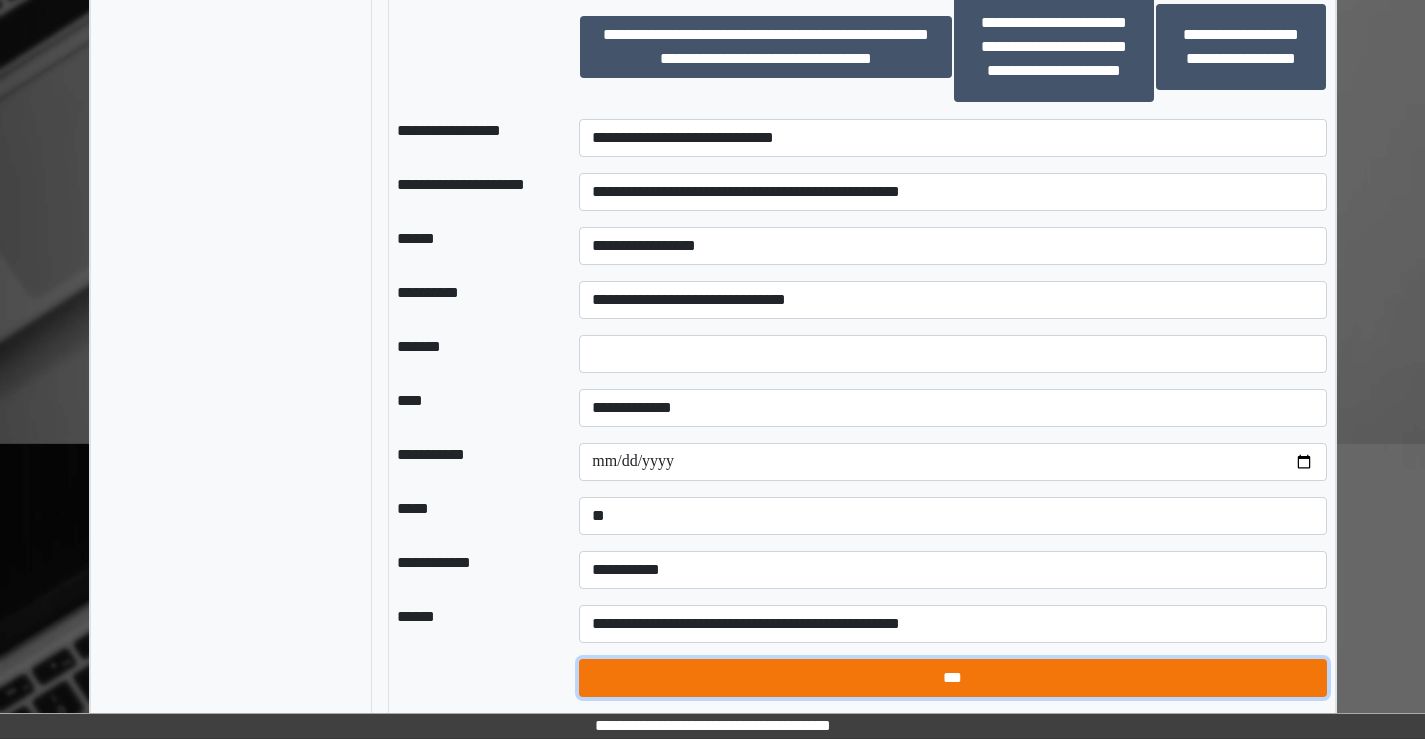 click on "***" at bounding box center [952, 678] 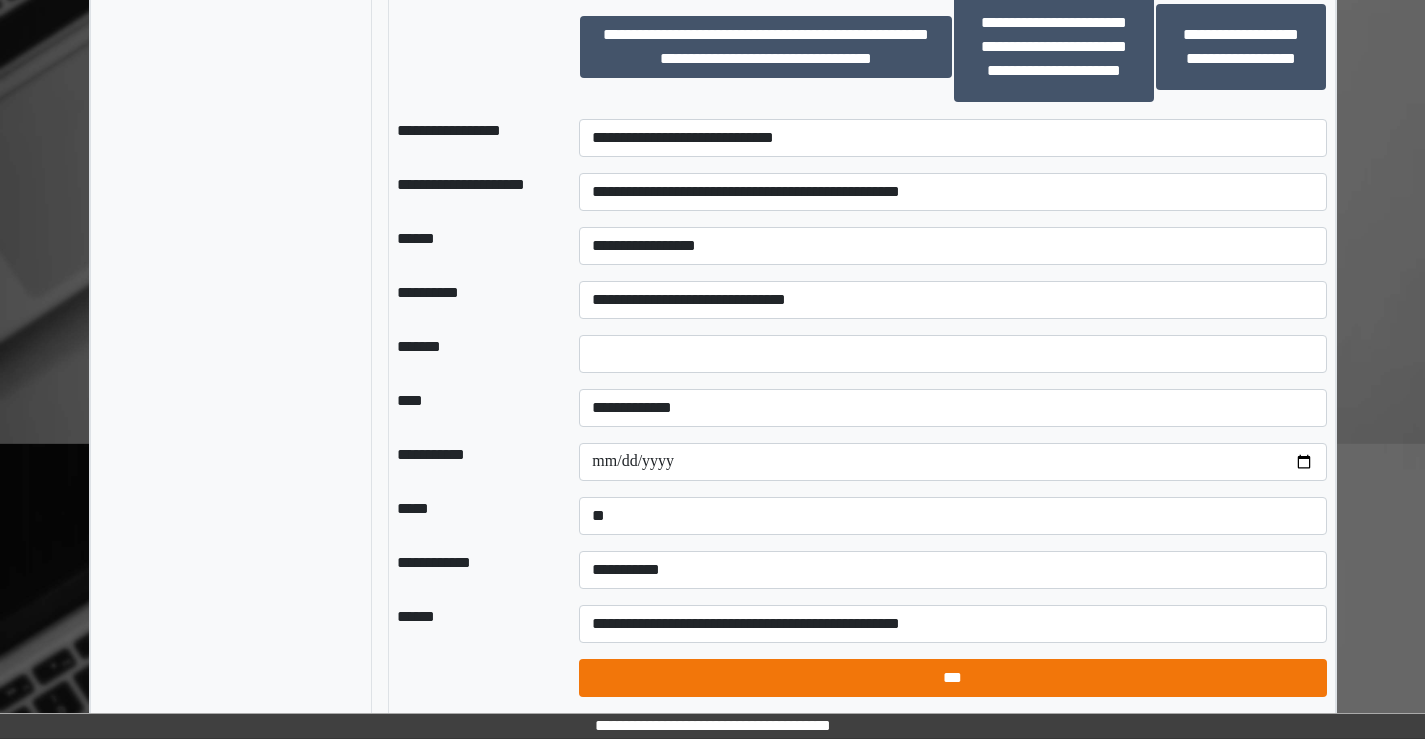 select on "*" 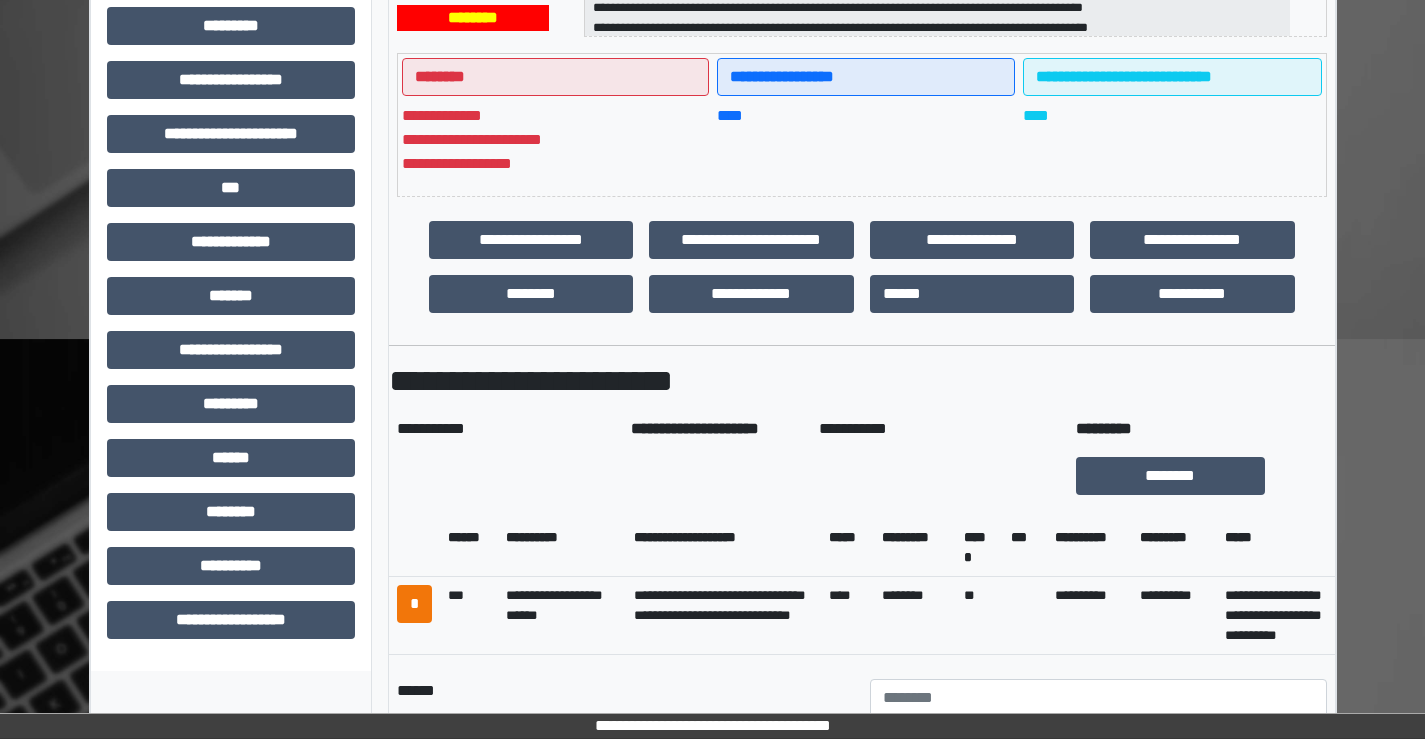 scroll, scrollTop: 699, scrollLeft: 0, axis: vertical 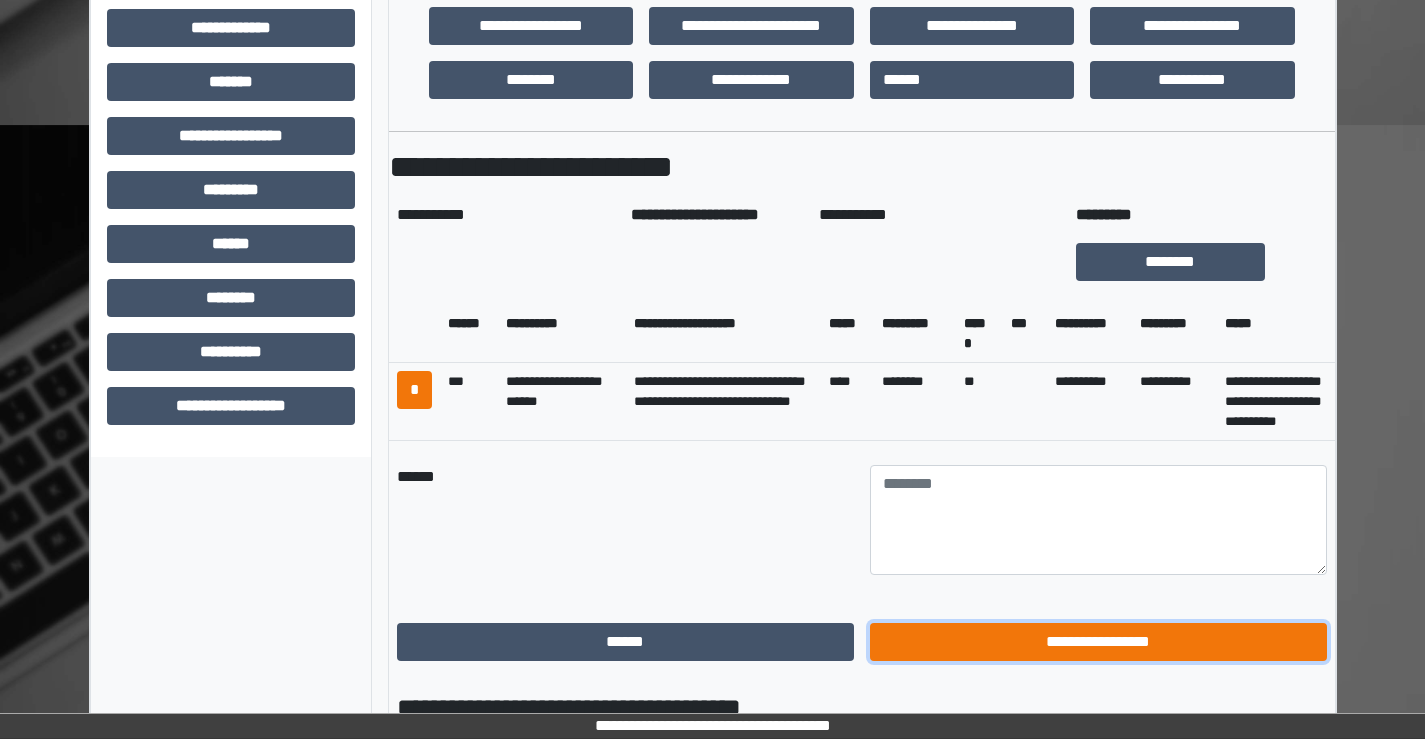 click on "**********" at bounding box center (1098, 642) 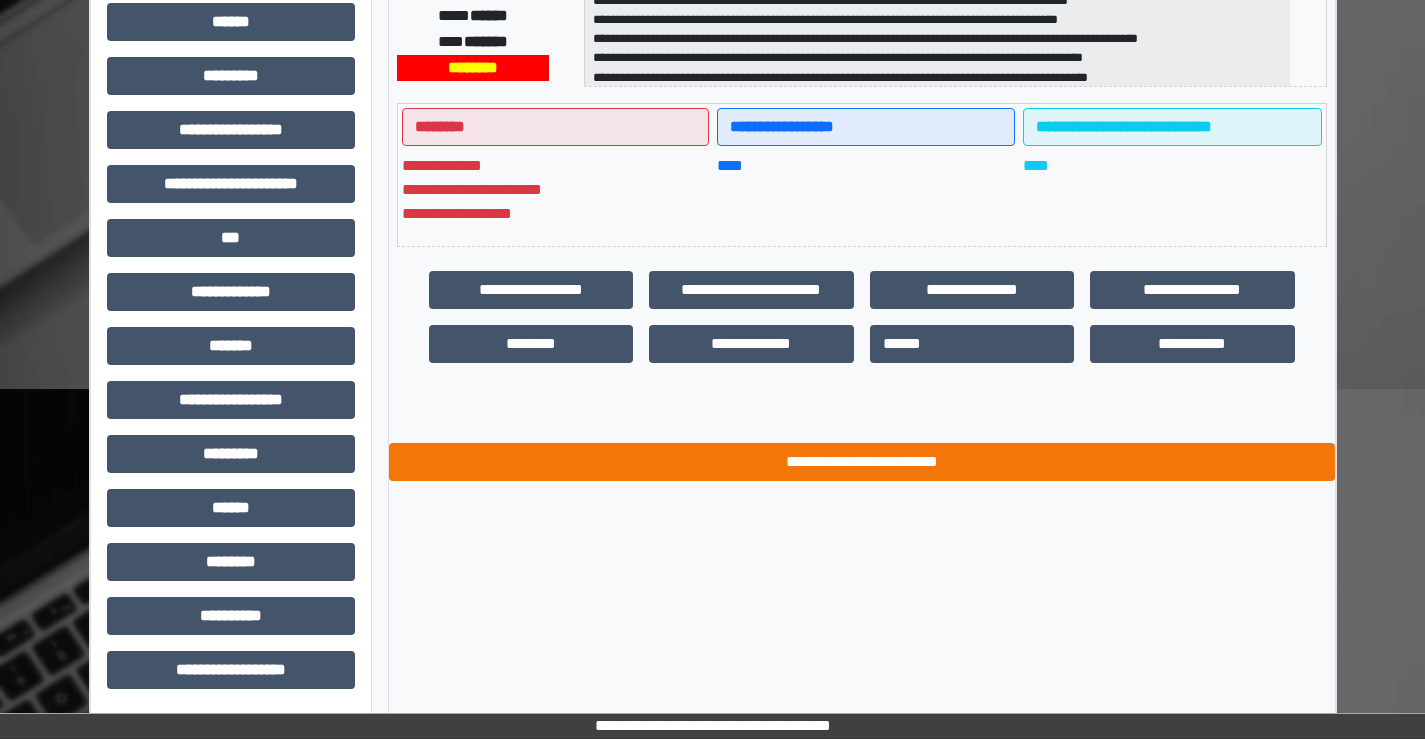 scroll, scrollTop: 0, scrollLeft: 0, axis: both 